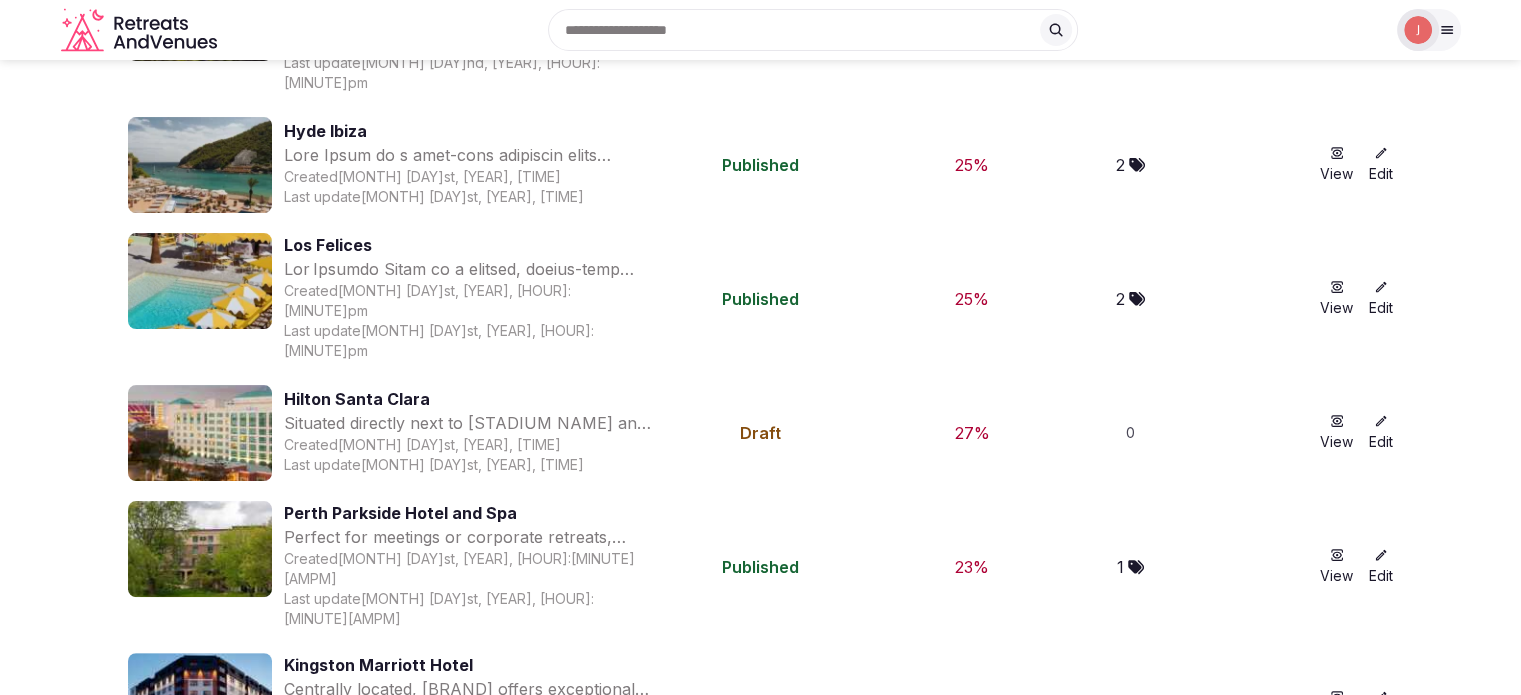 scroll, scrollTop: 0, scrollLeft: 0, axis: both 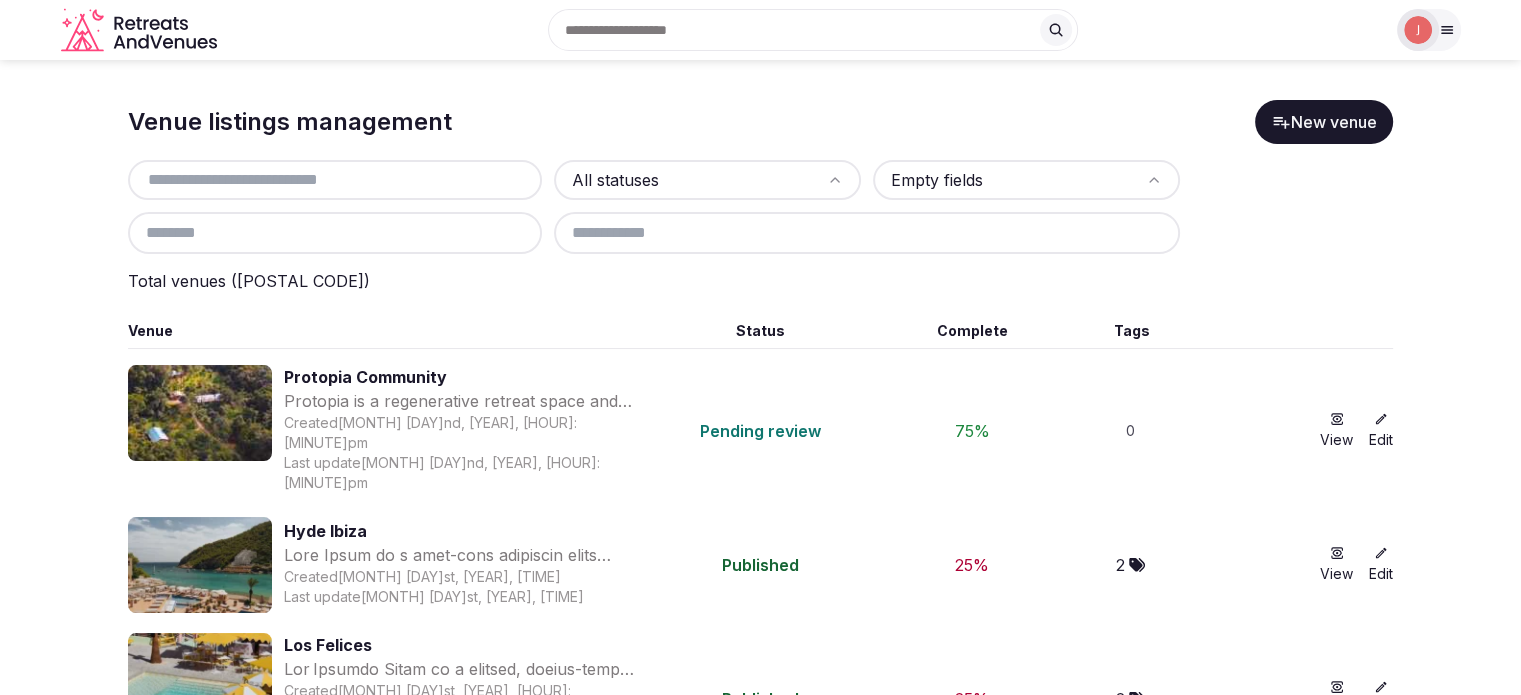click at bounding box center [1418, 30] 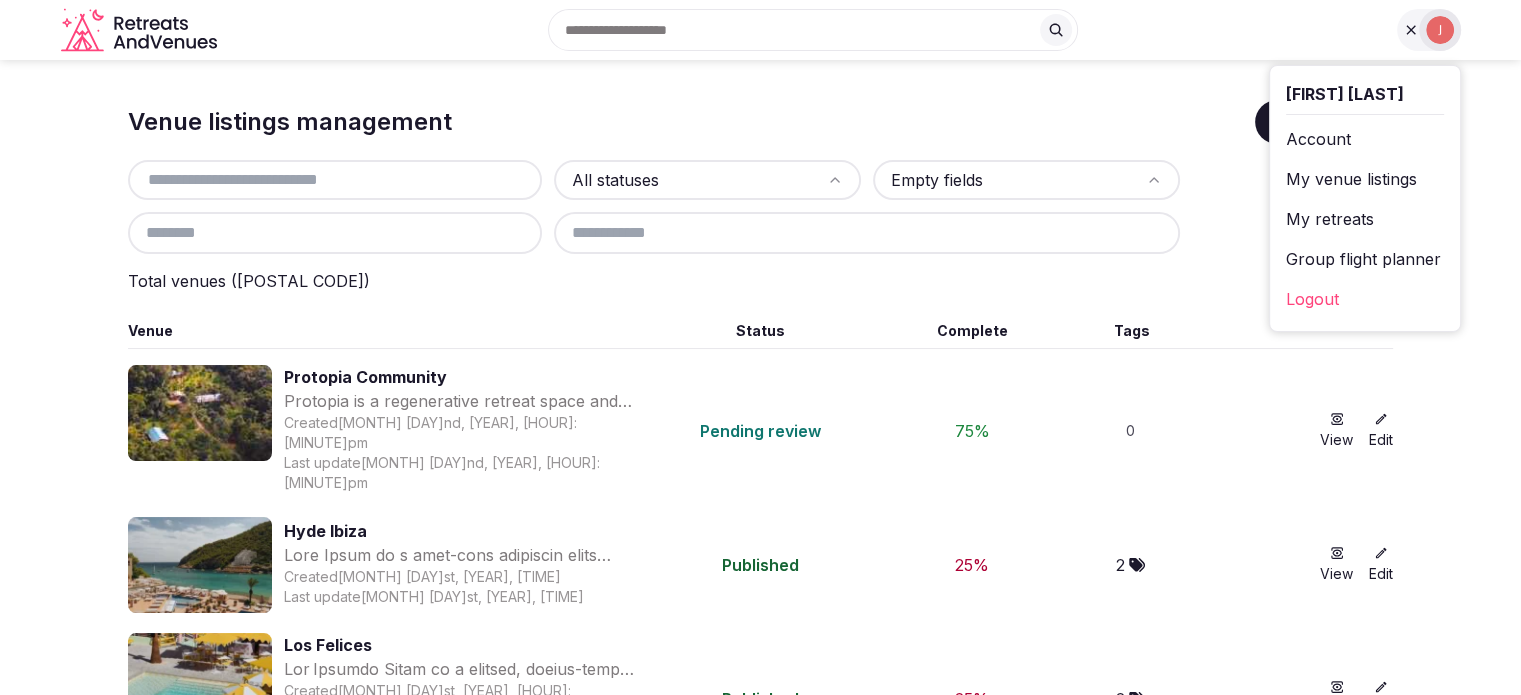 click on "My retreats" at bounding box center (1365, 219) 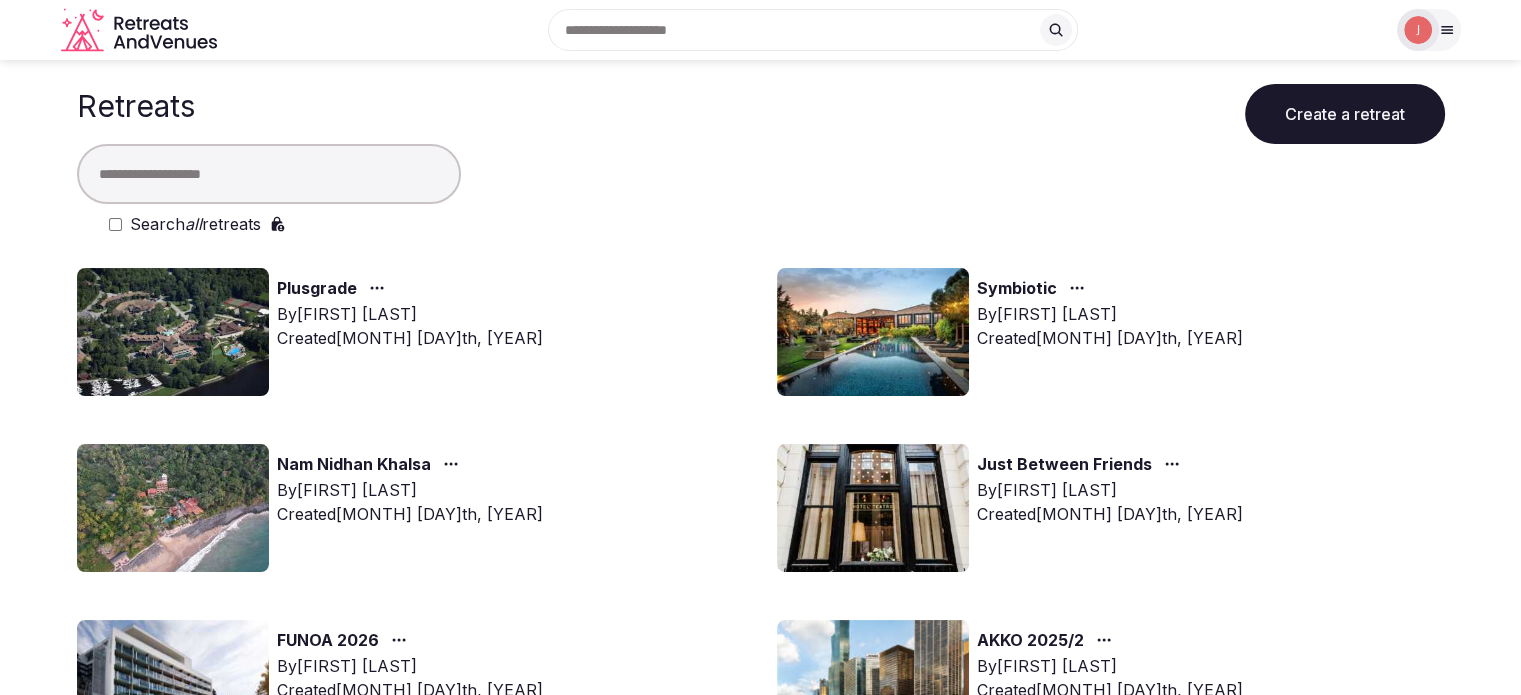 click at bounding box center (269, 174) 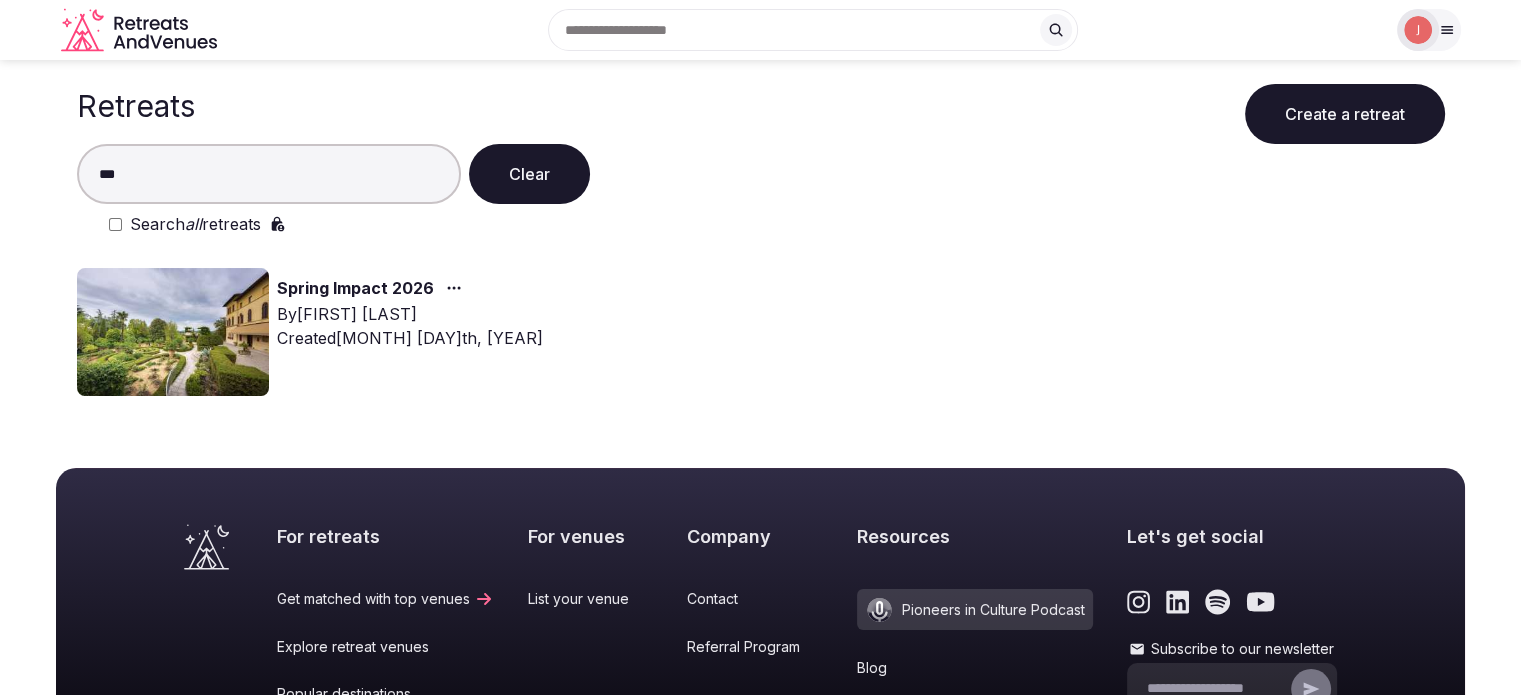 type on "***" 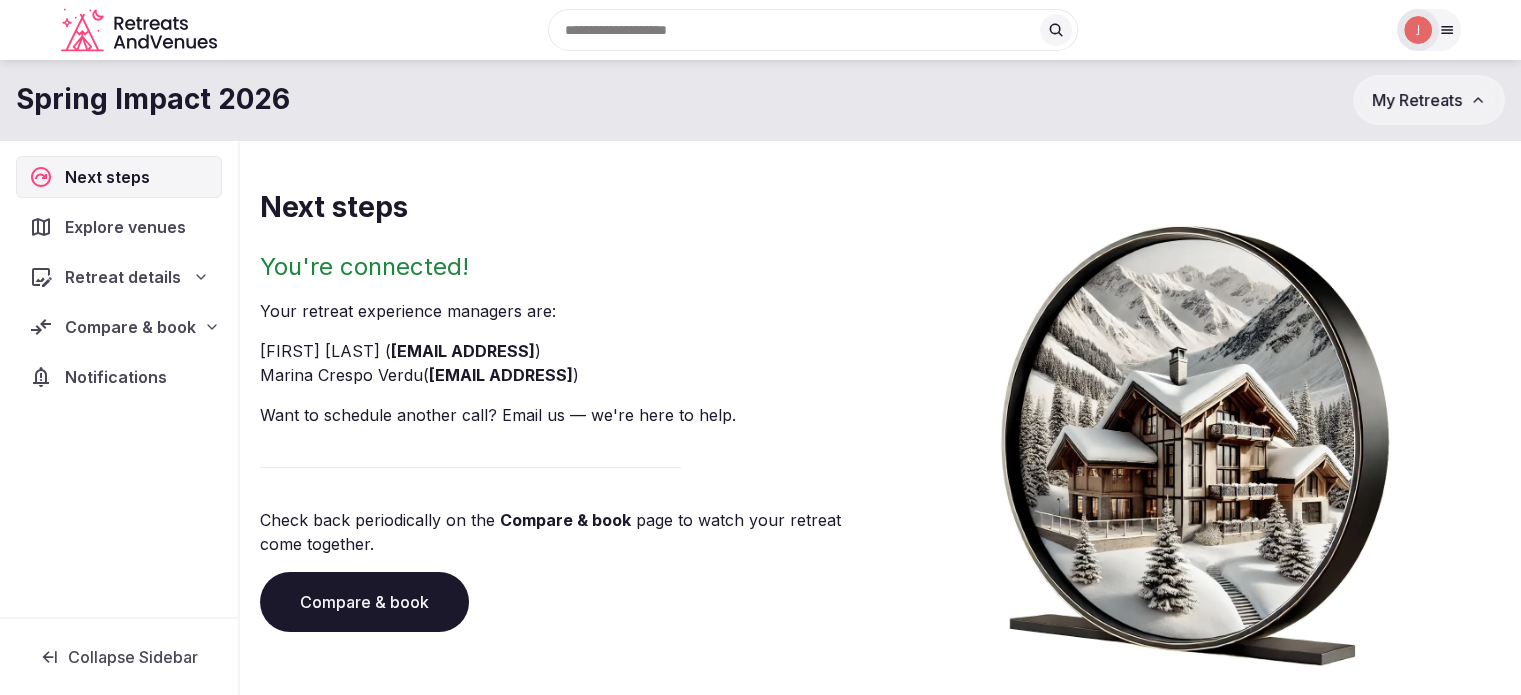 drag, startPoint x: 98, startPoint y: 349, endPoint x: 108, endPoint y: 339, distance: 14.142136 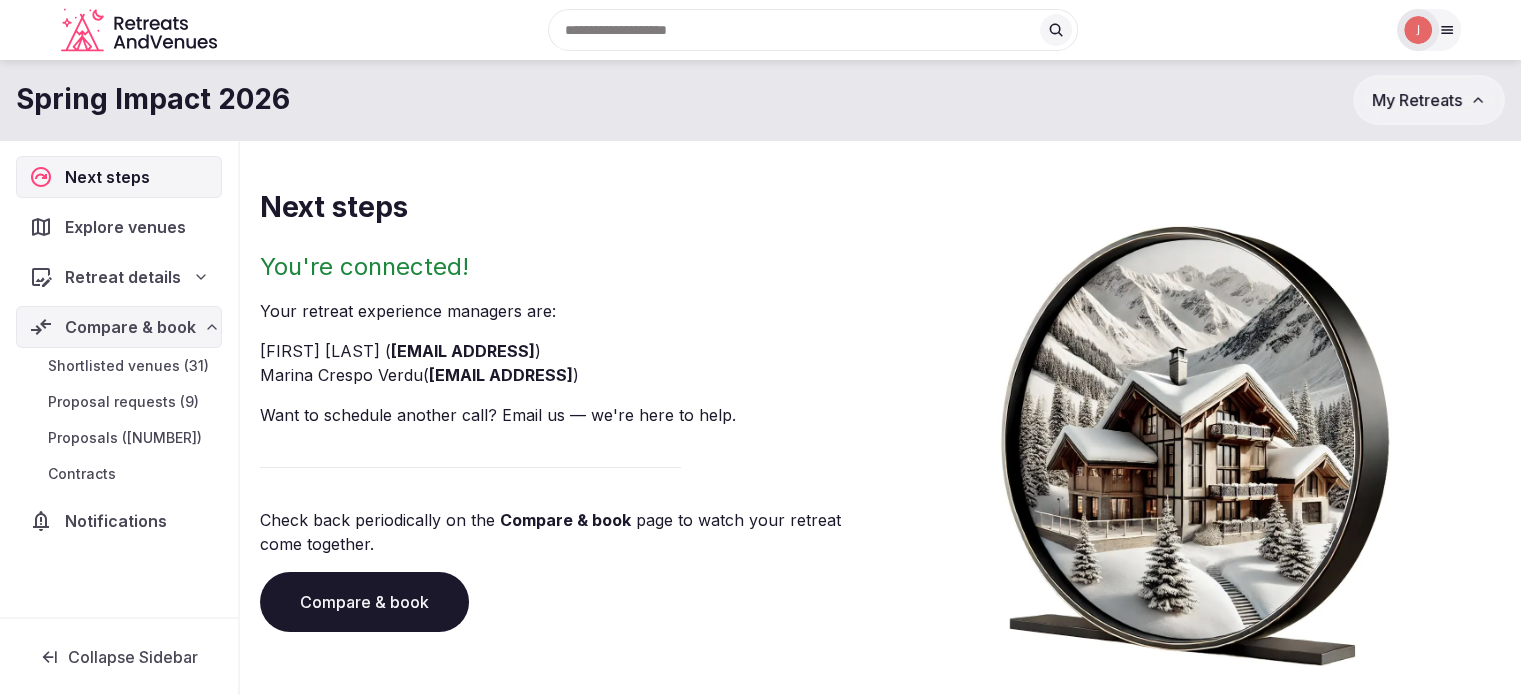click on "Shortlisted venues (31) Proposal requests (9) Proposals (10) Contracts" at bounding box center (119, 420) 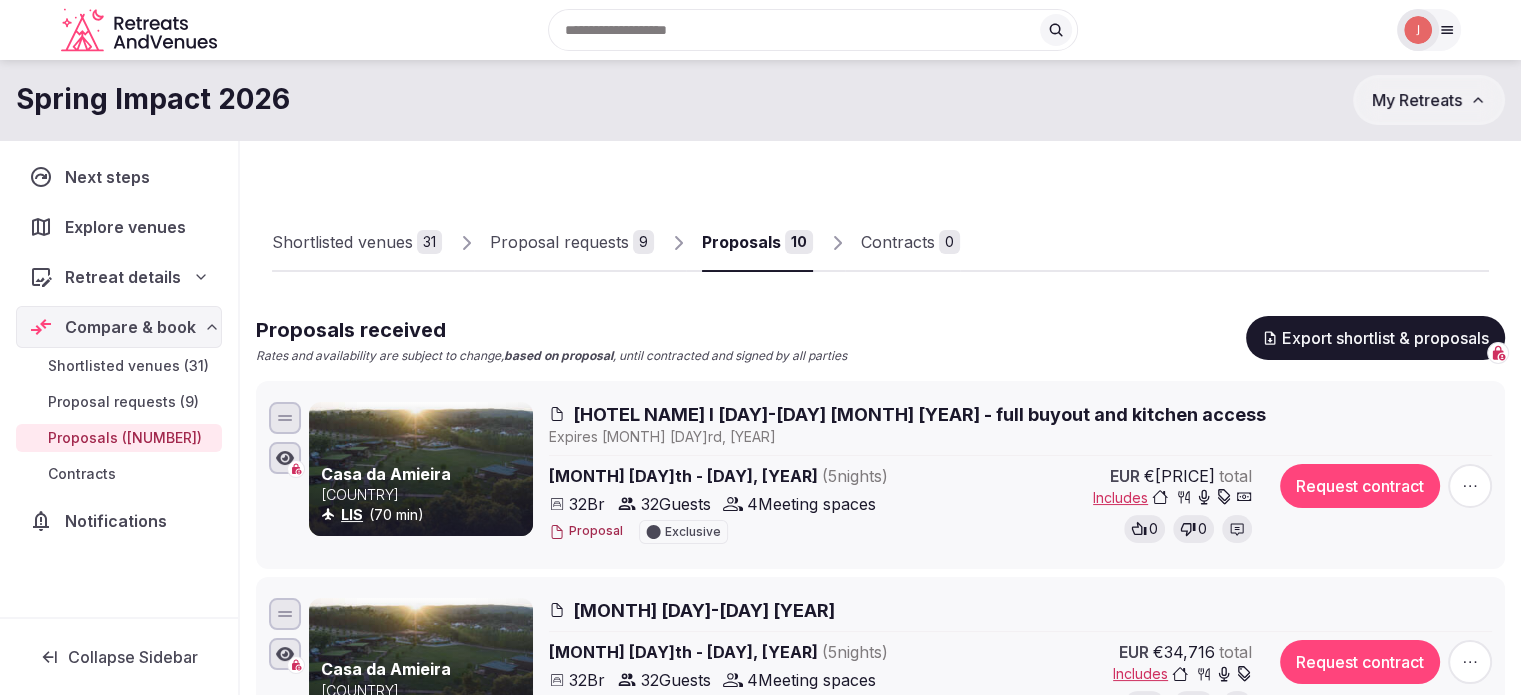 scroll, scrollTop: 0, scrollLeft: 0, axis: both 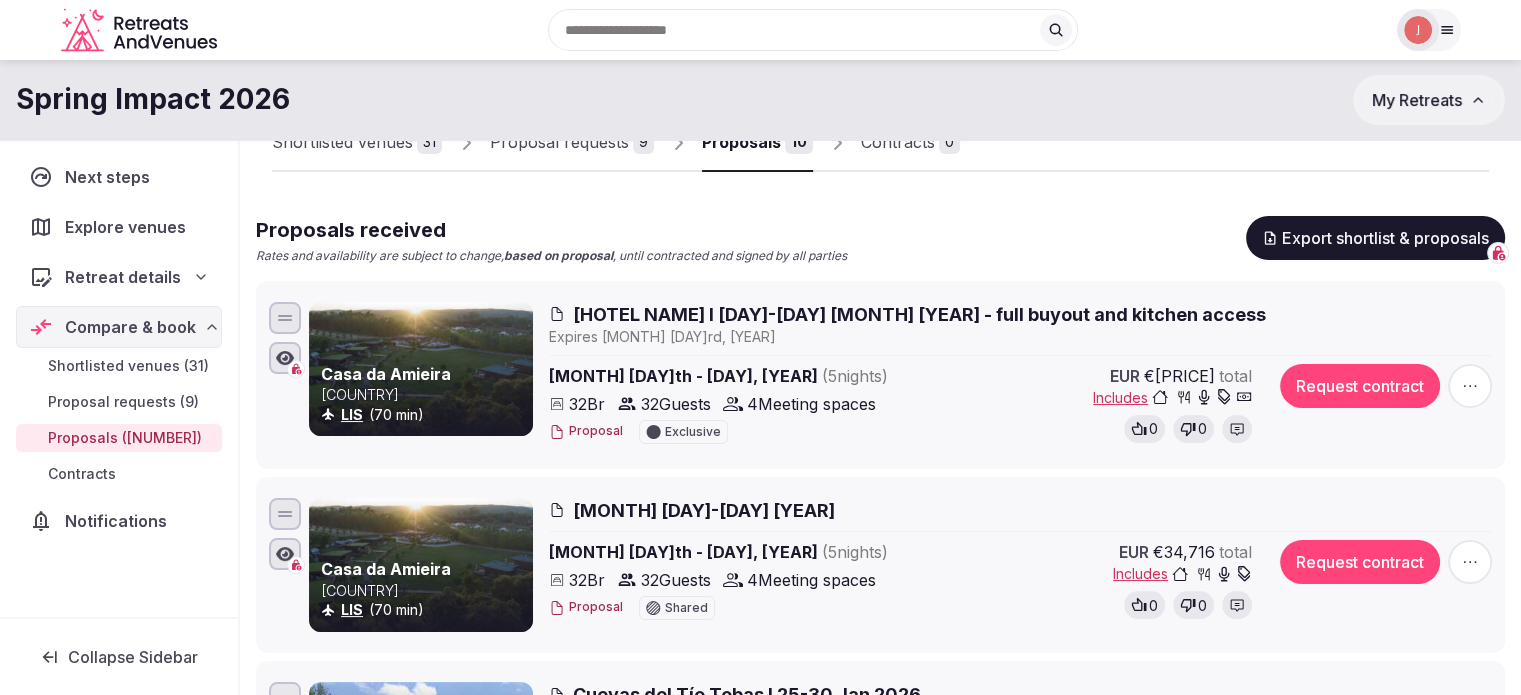 click on "Shortlisted venues (31)" at bounding box center (128, 366) 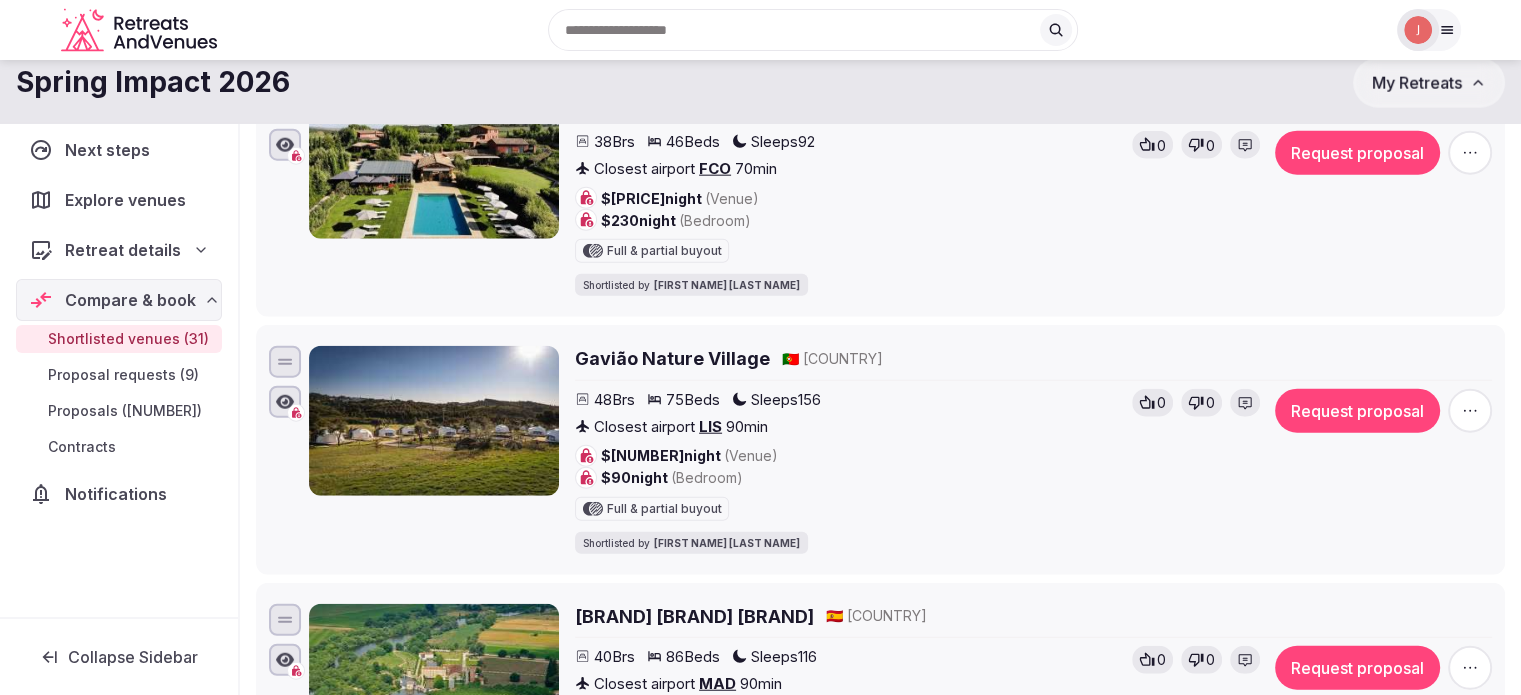 scroll, scrollTop: 4600, scrollLeft: 0, axis: vertical 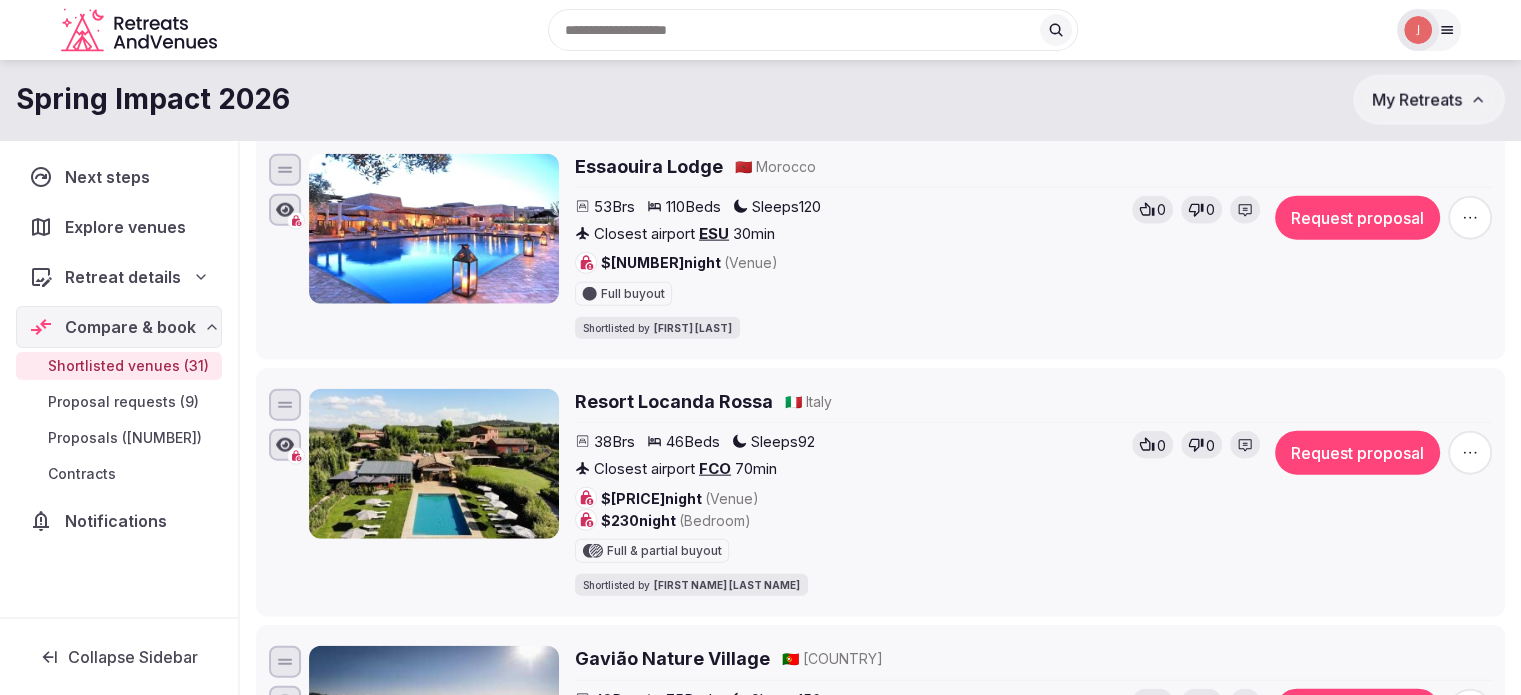 click on "Essaouira Lodge" at bounding box center [649, 166] 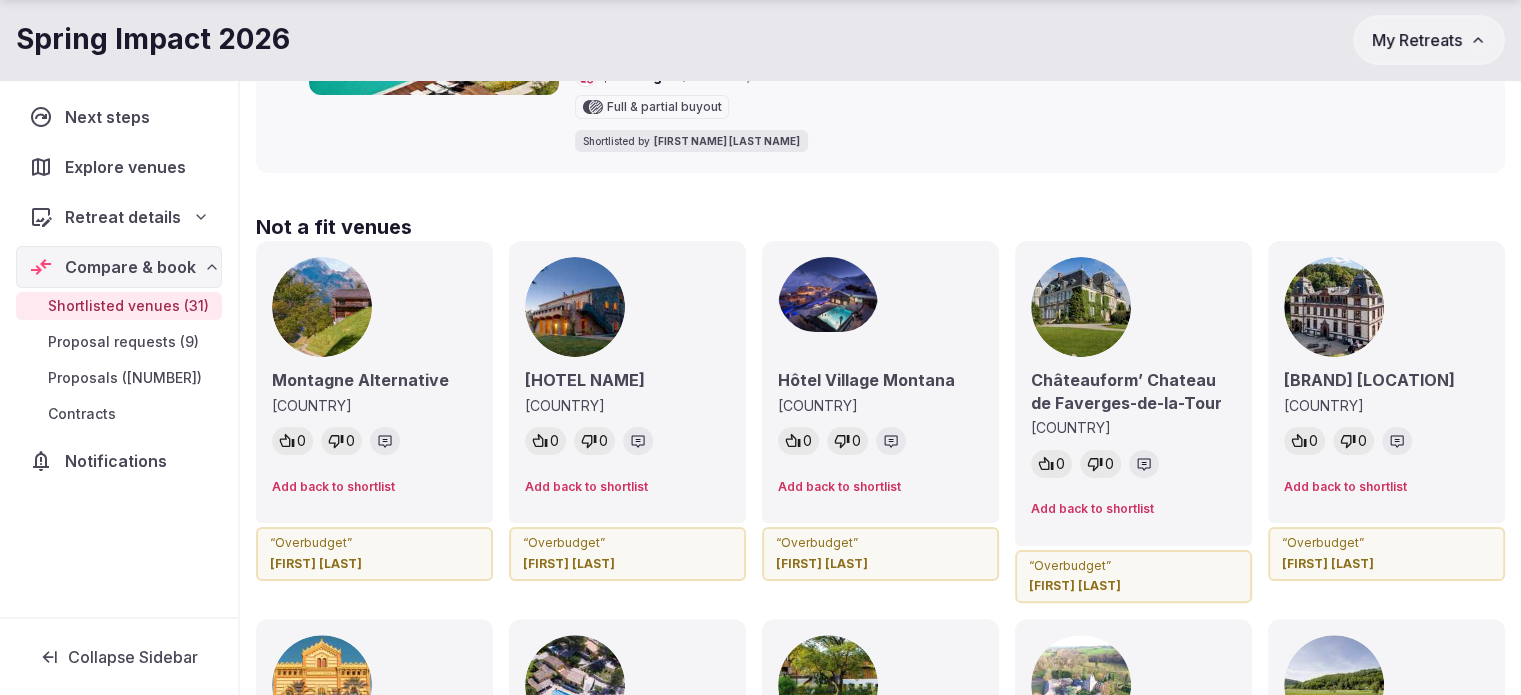scroll, scrollTop: 8000, scrollLeft: 0, axis: vertical 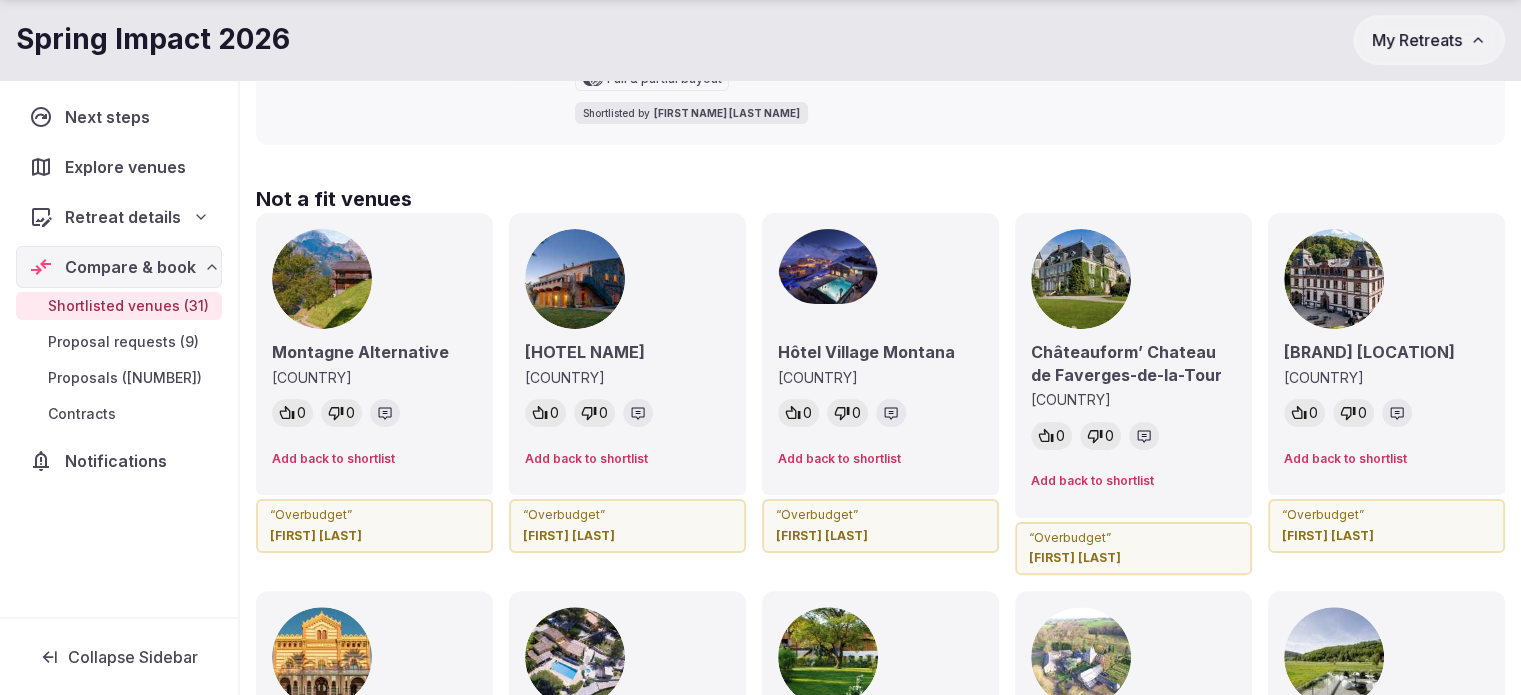 click on "Explore venues" at bounding box center (125, 167) 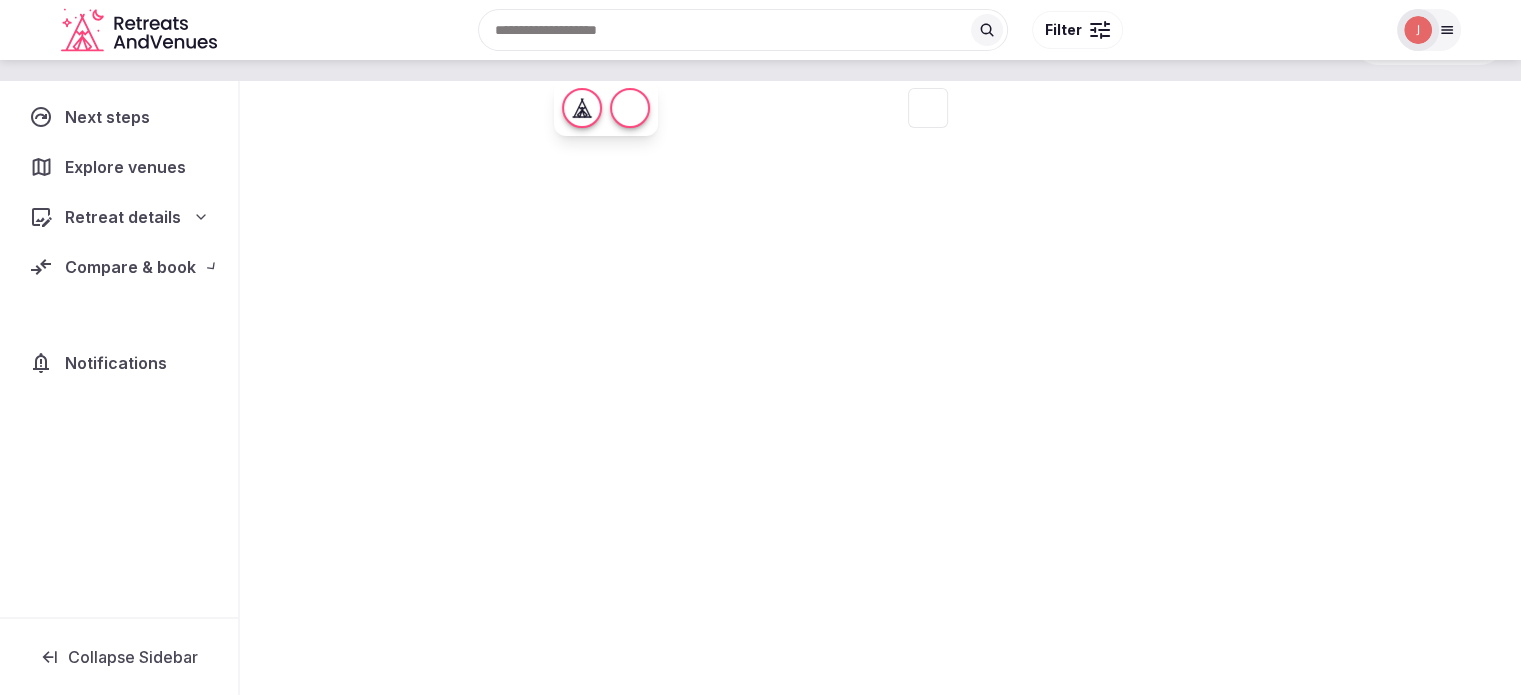 click on "Explore venues" at bounding box center (125, 167) 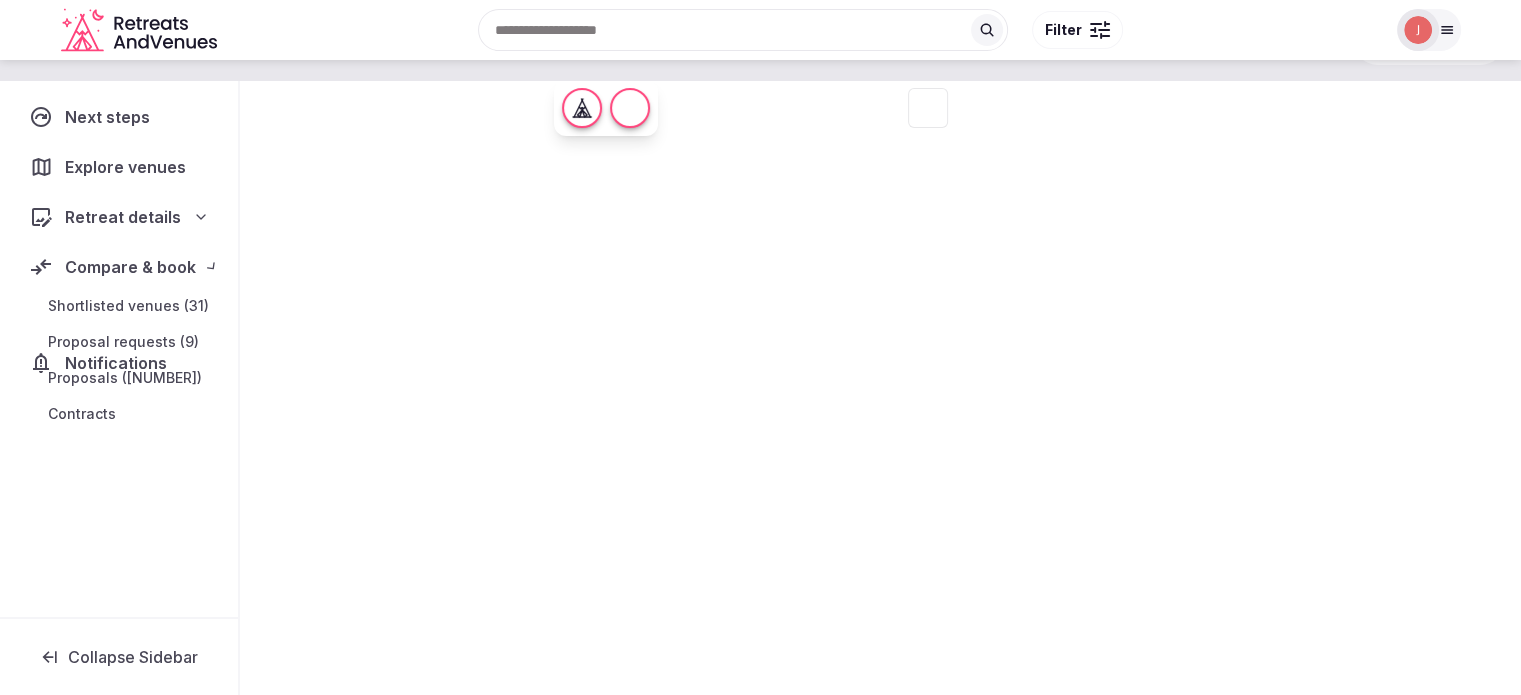scroll, scrollTop: 68, scrollLeft: 0, axis: vertical 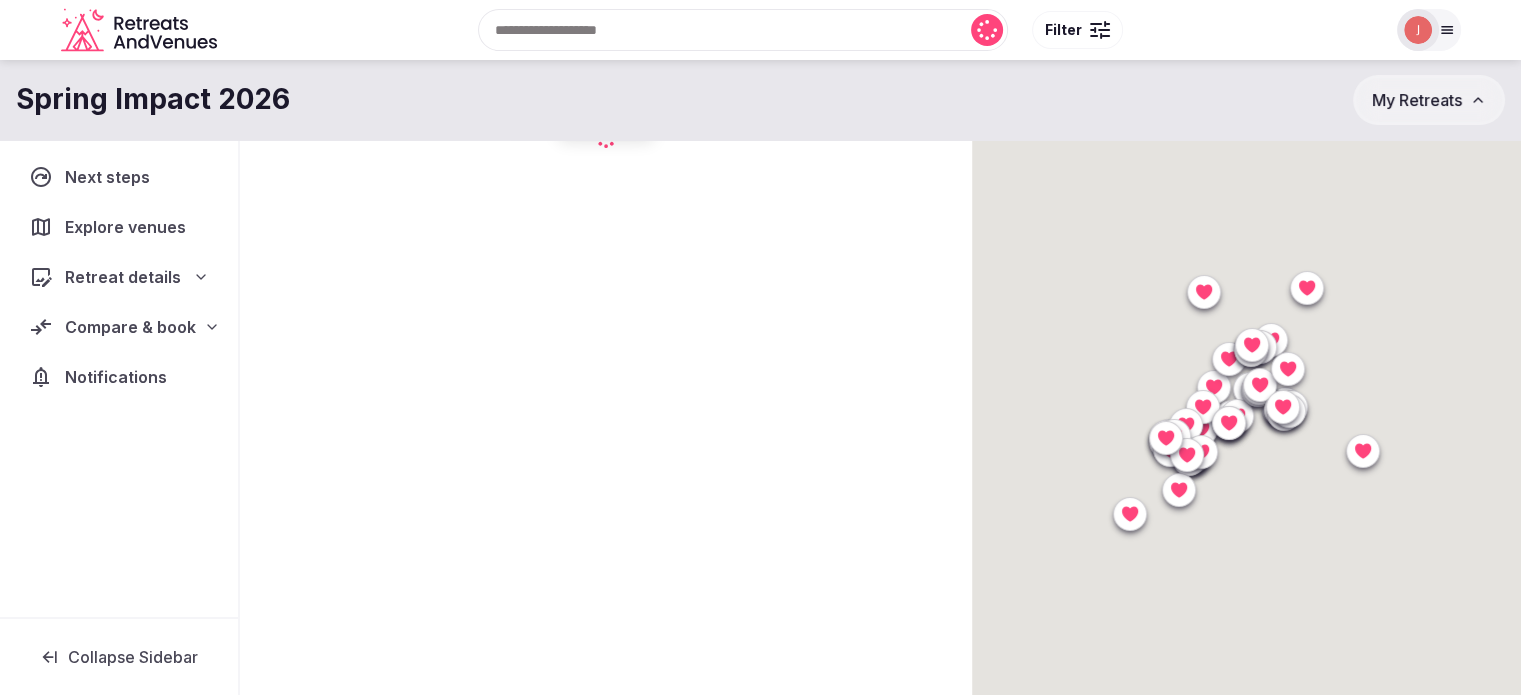 click on "Explore venues" at bounding box center [125, 227] 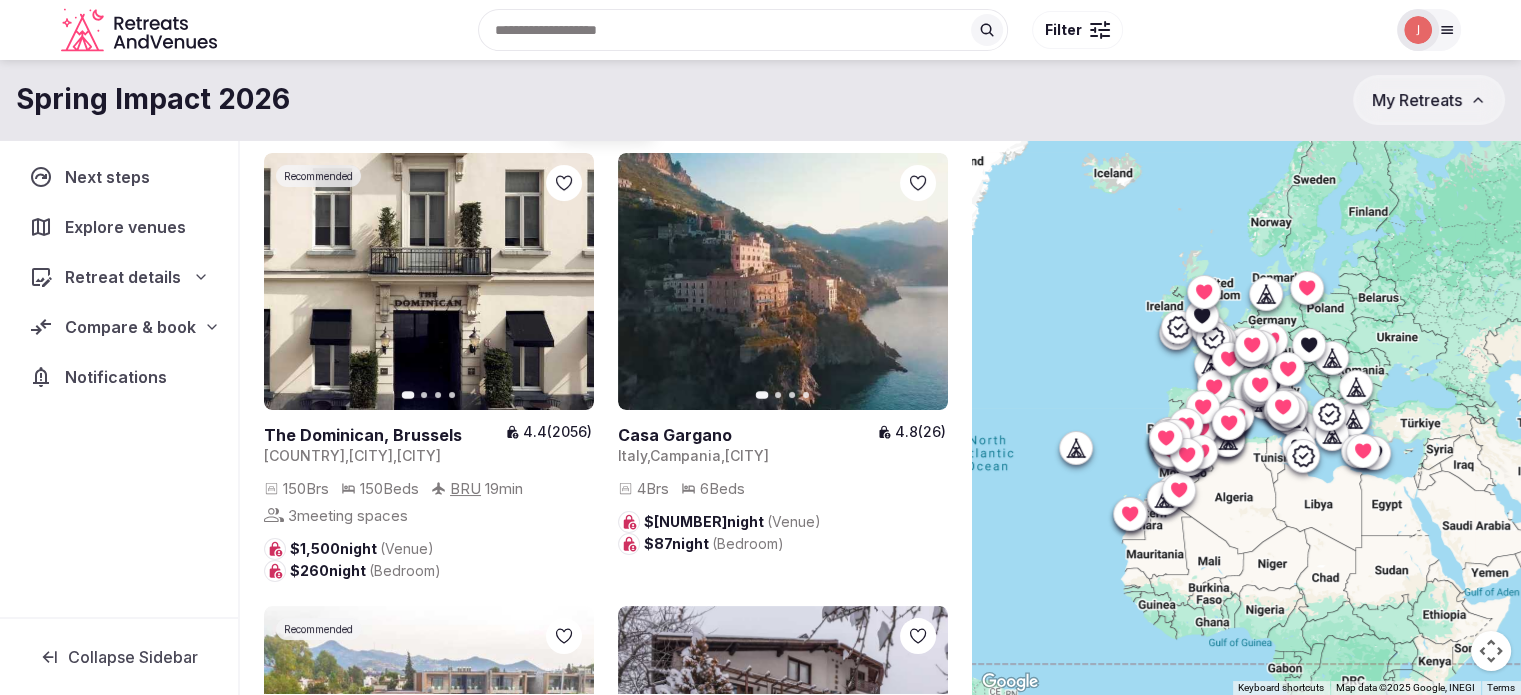 click on "Recent searches [COUNTRY] [COUNTRY] [COUNTRY] [COUNTRY] Search Popular Destinations [REGION], [COUNTRY] [REGION], [COUNTRY] [REGION], [COUNTRY] [REGION], [COUNTRY] [REGION], [COUNTRY] [REGION], [COUNTRY] Filter" at bounding box center [805, 30] 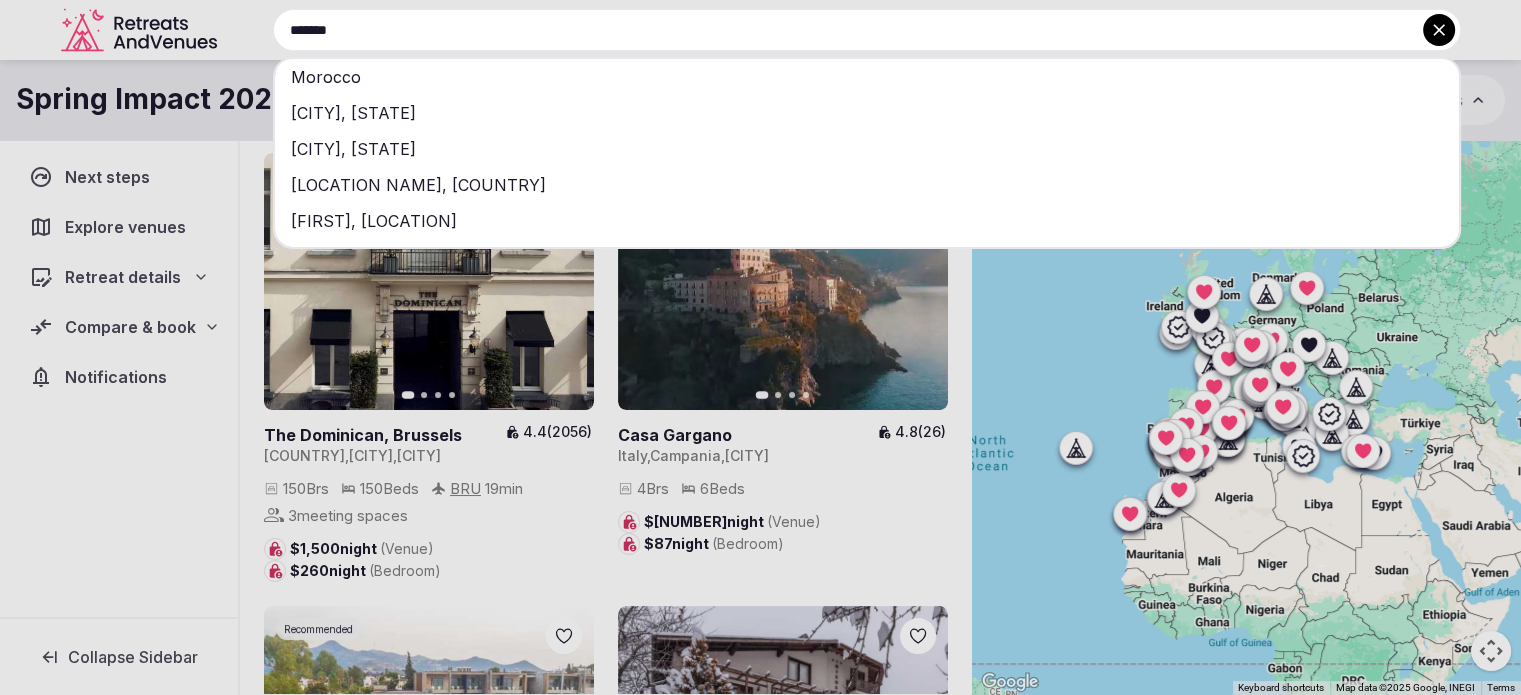 type on "*******" 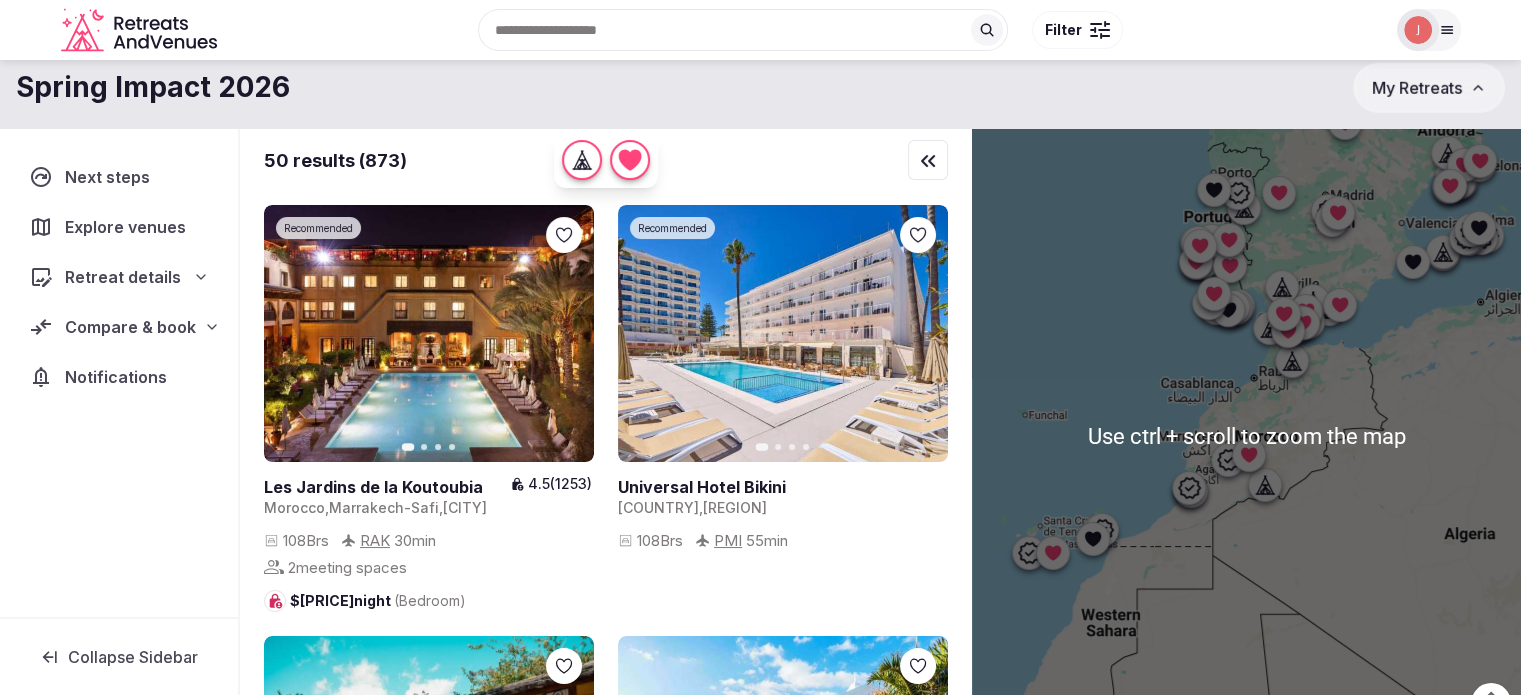 scroll, scrollTop: 0, scrollLeft: 0, axis: both 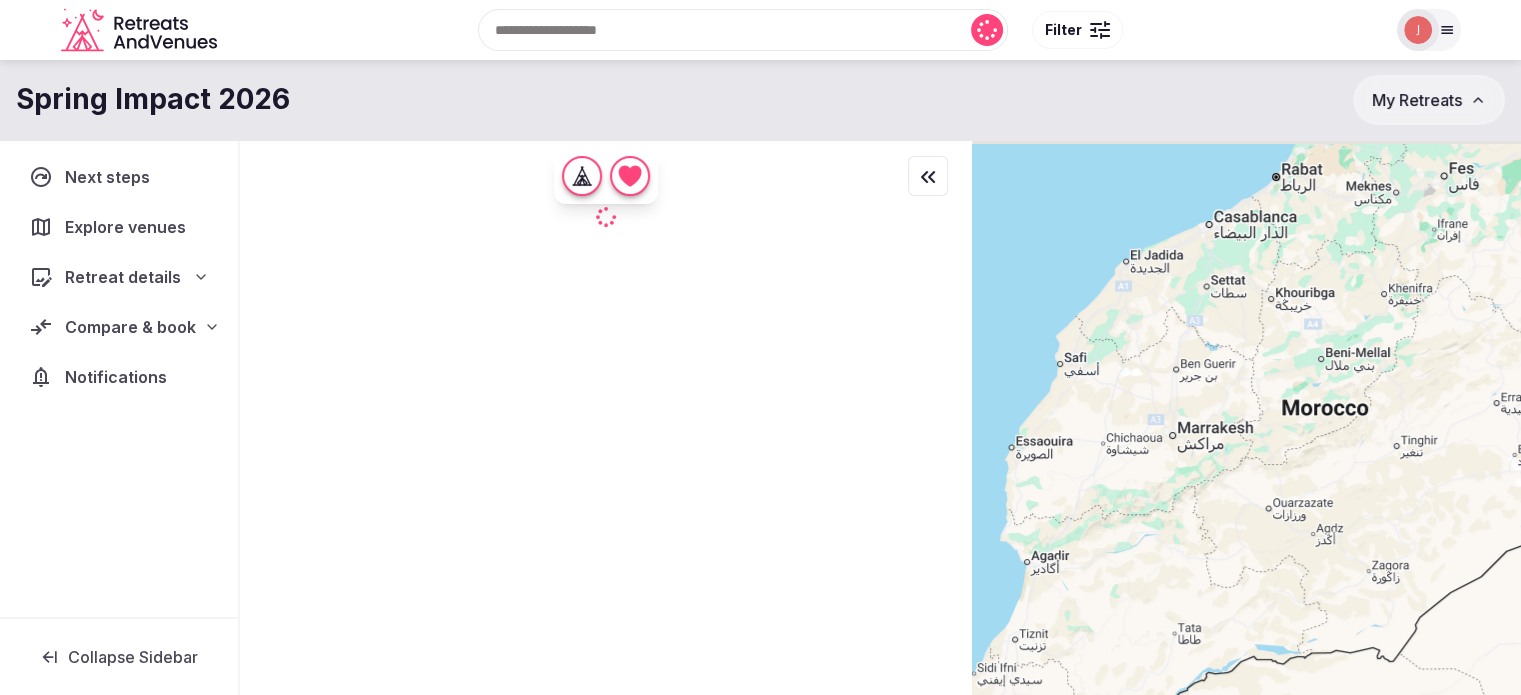 drag, startPoint x: 1239, startPoint y: 532, endPoint x: 1240, endPoint y: 610, distance: 78.00641 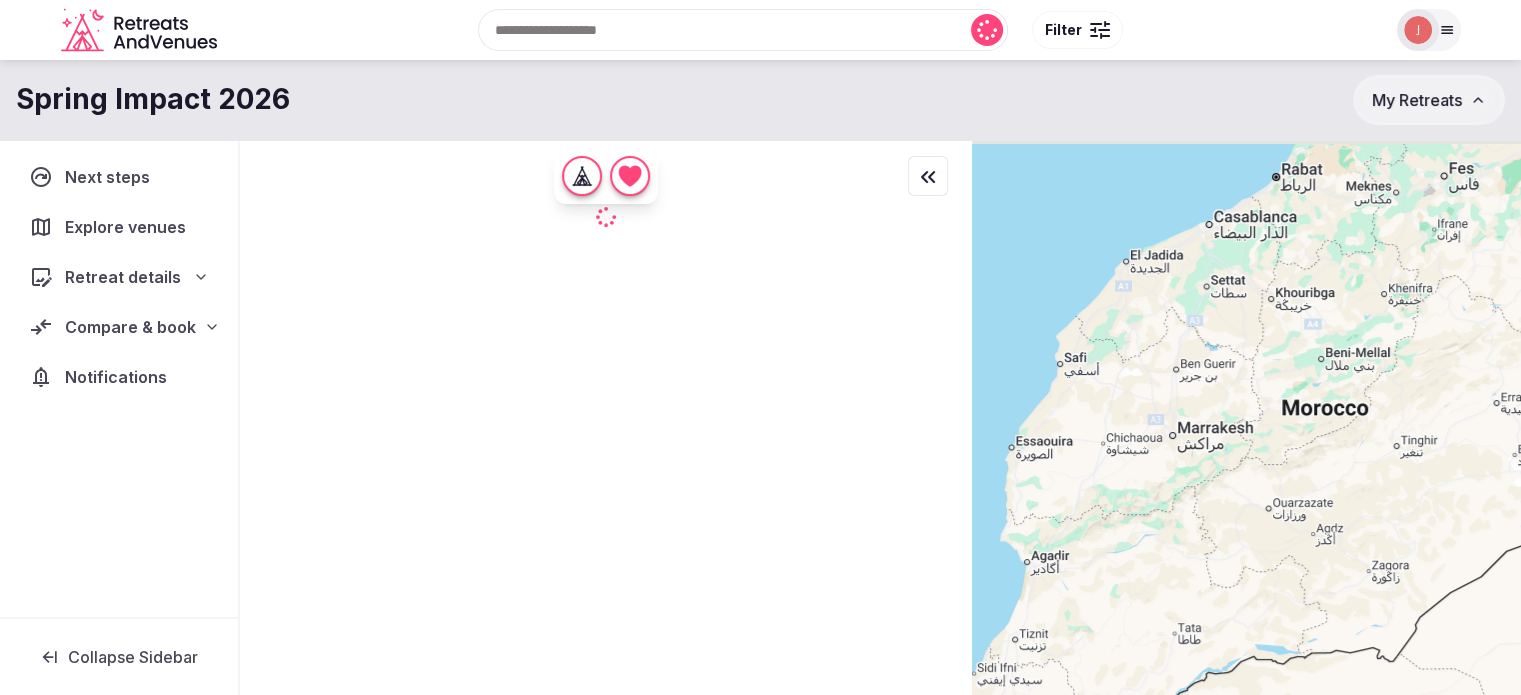 click at bounding box center [1246, 451] 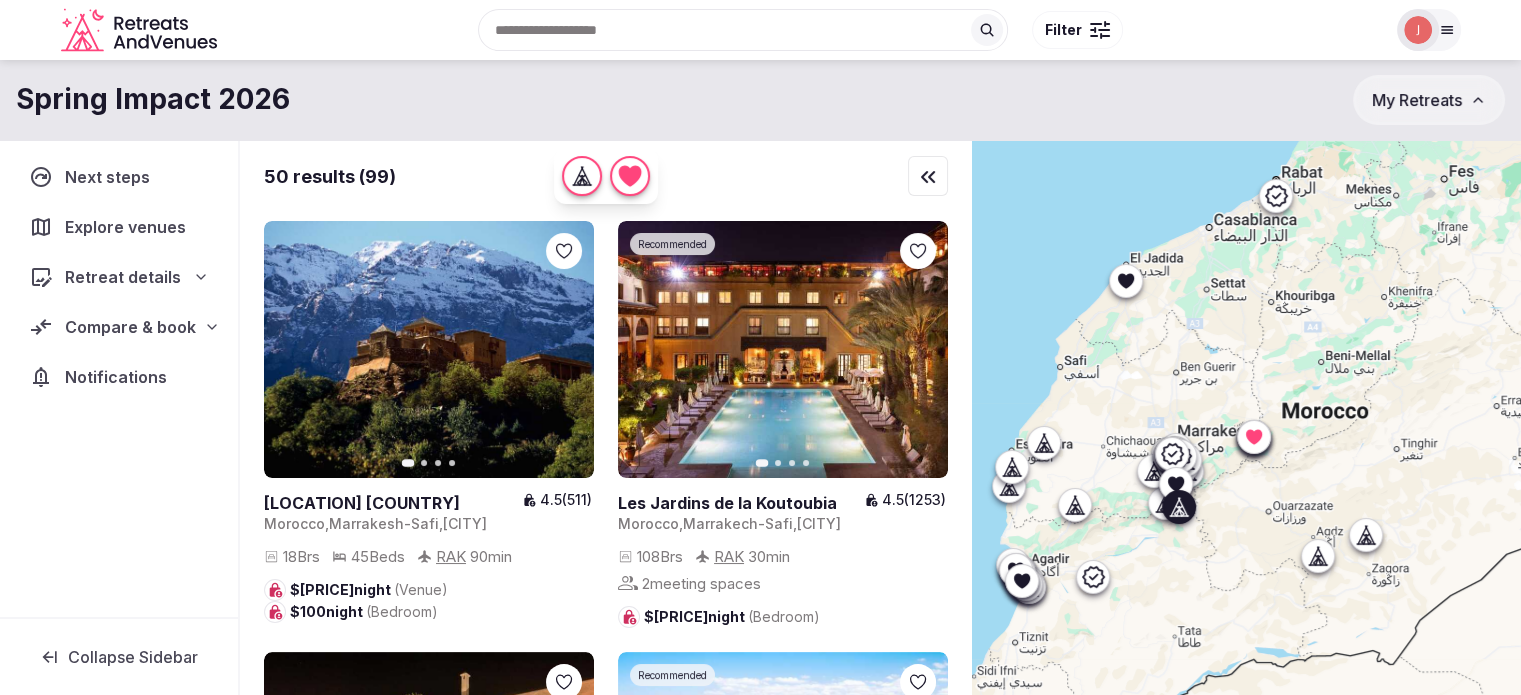 click 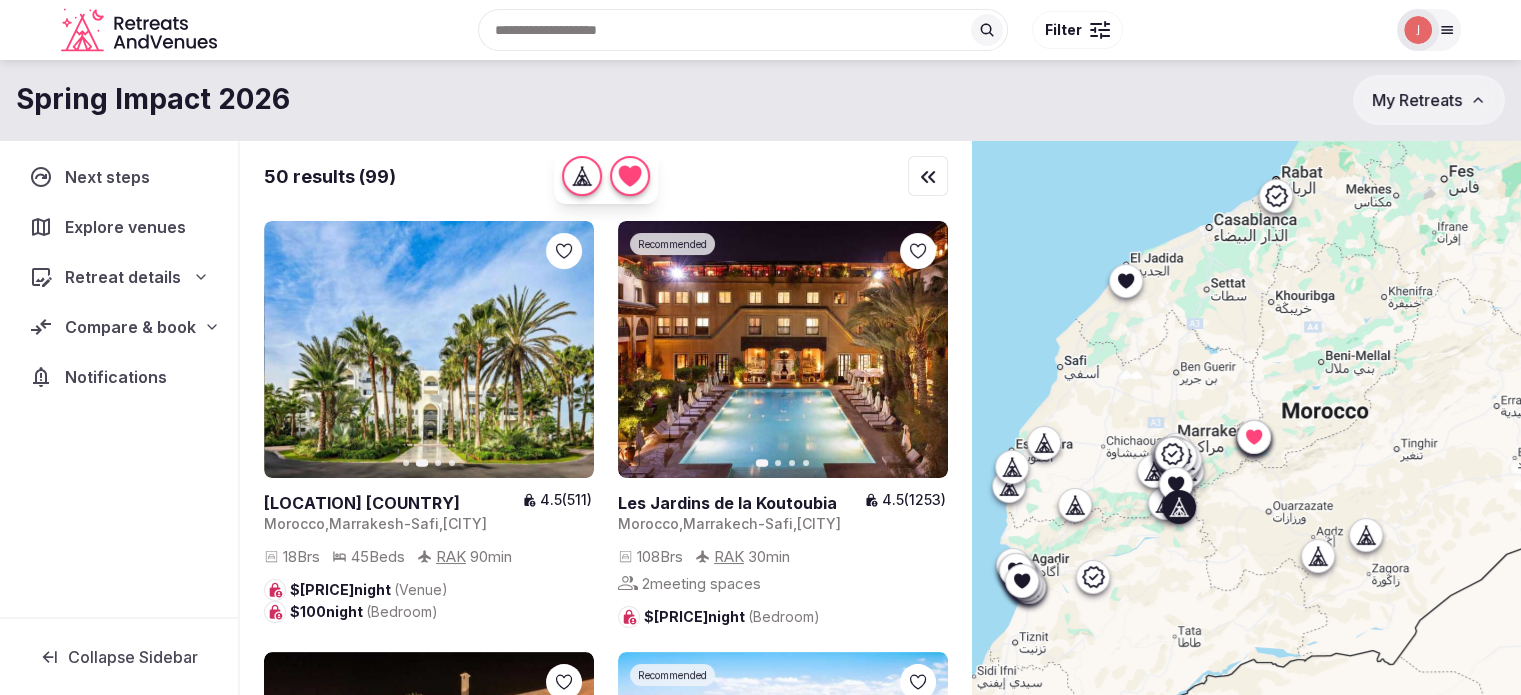 click 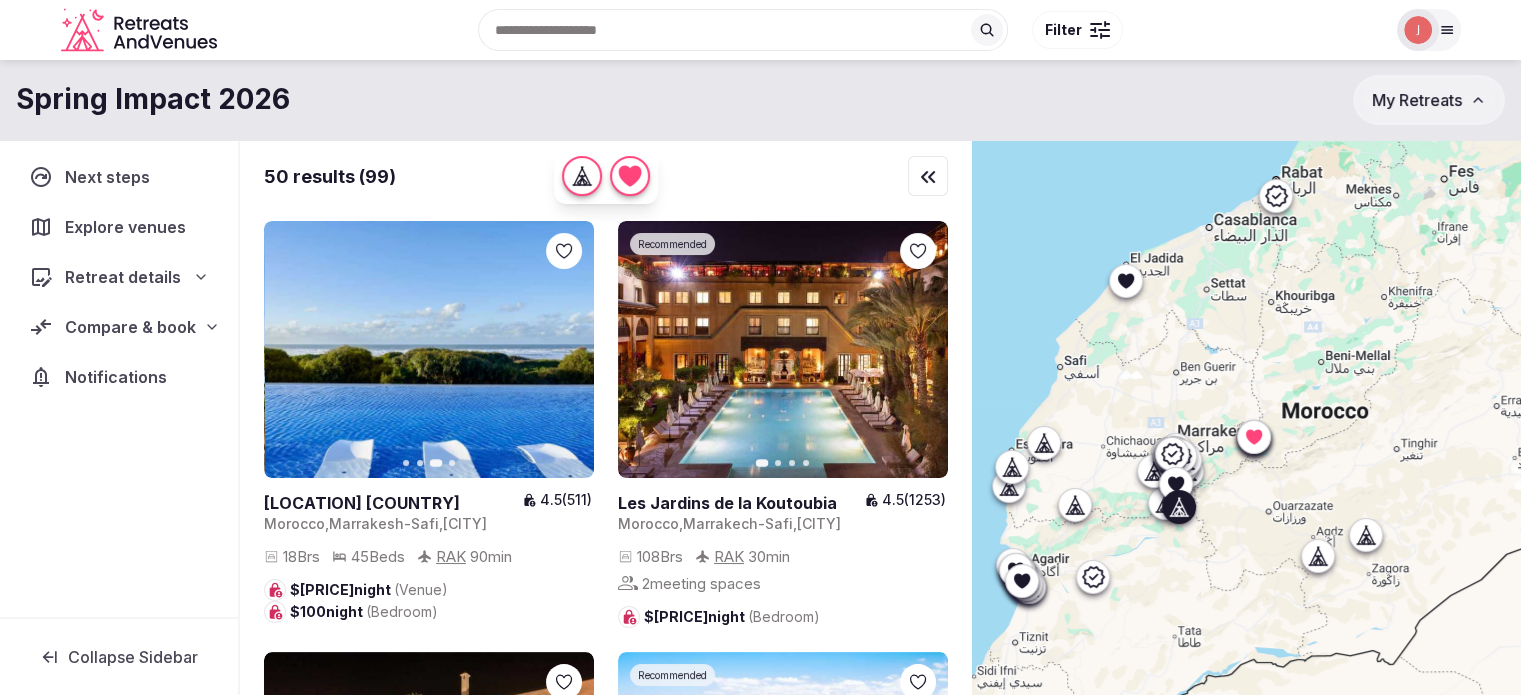 click 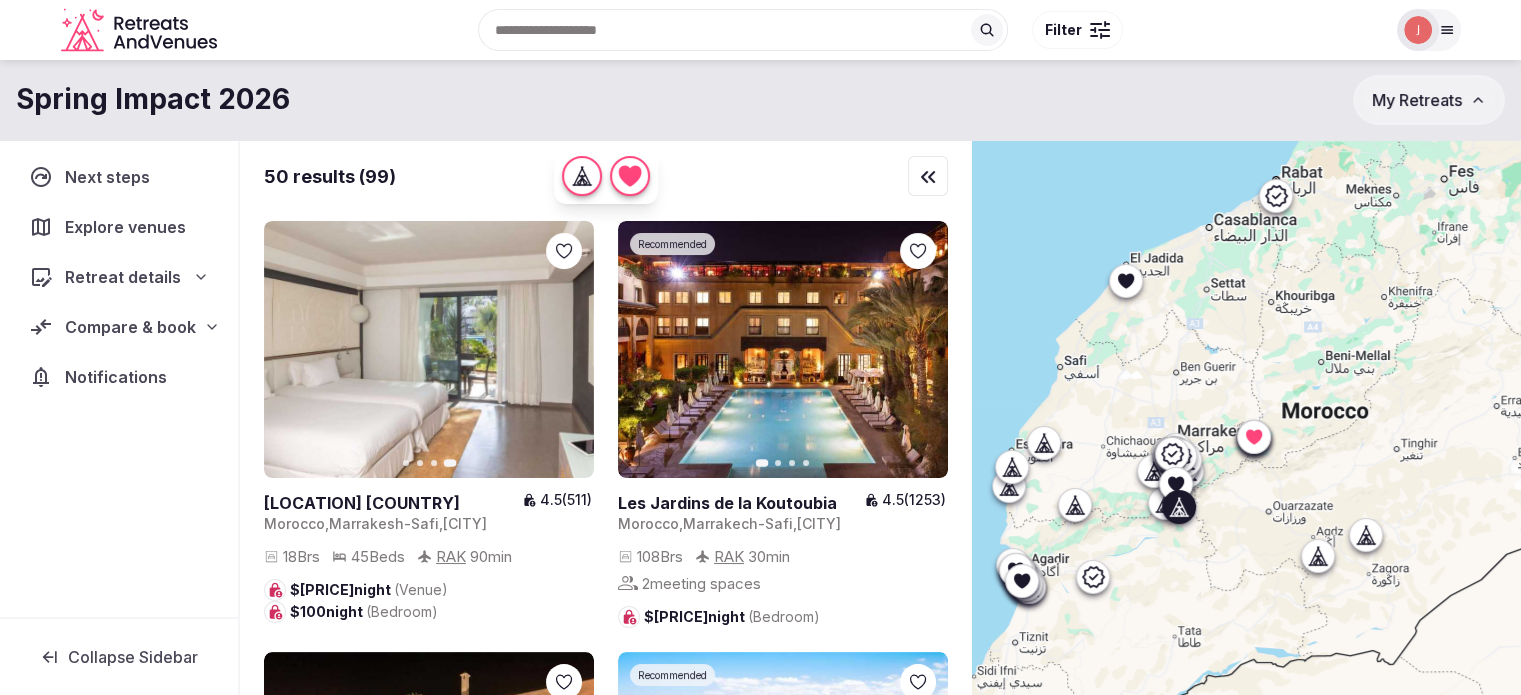 click 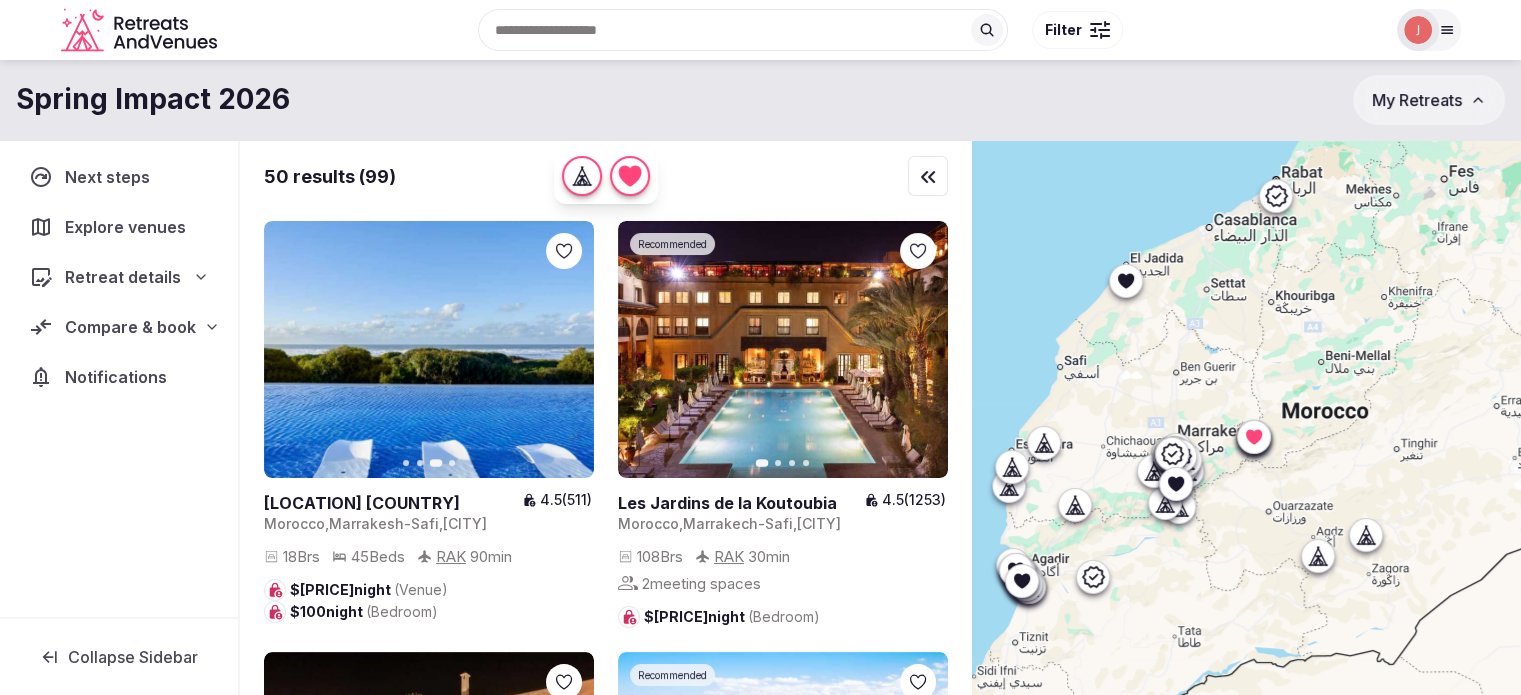 click 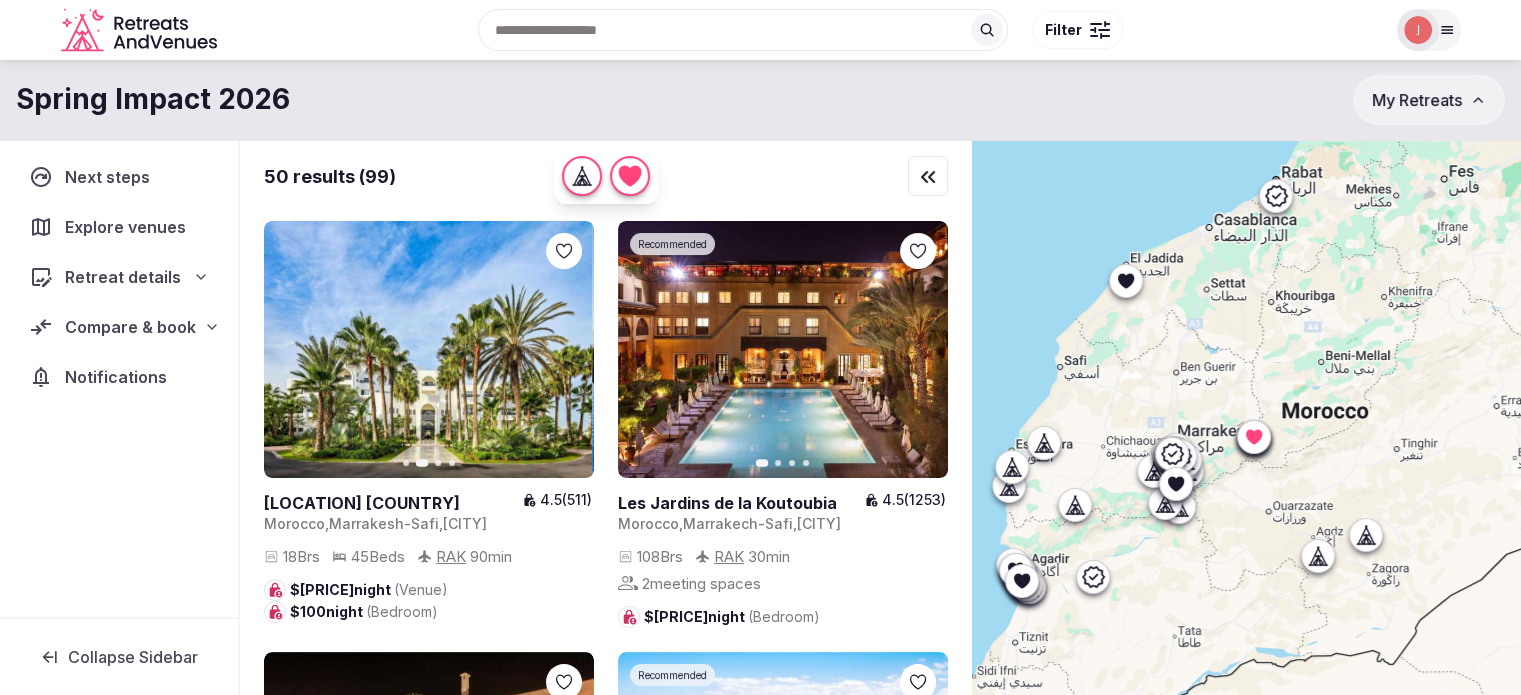click 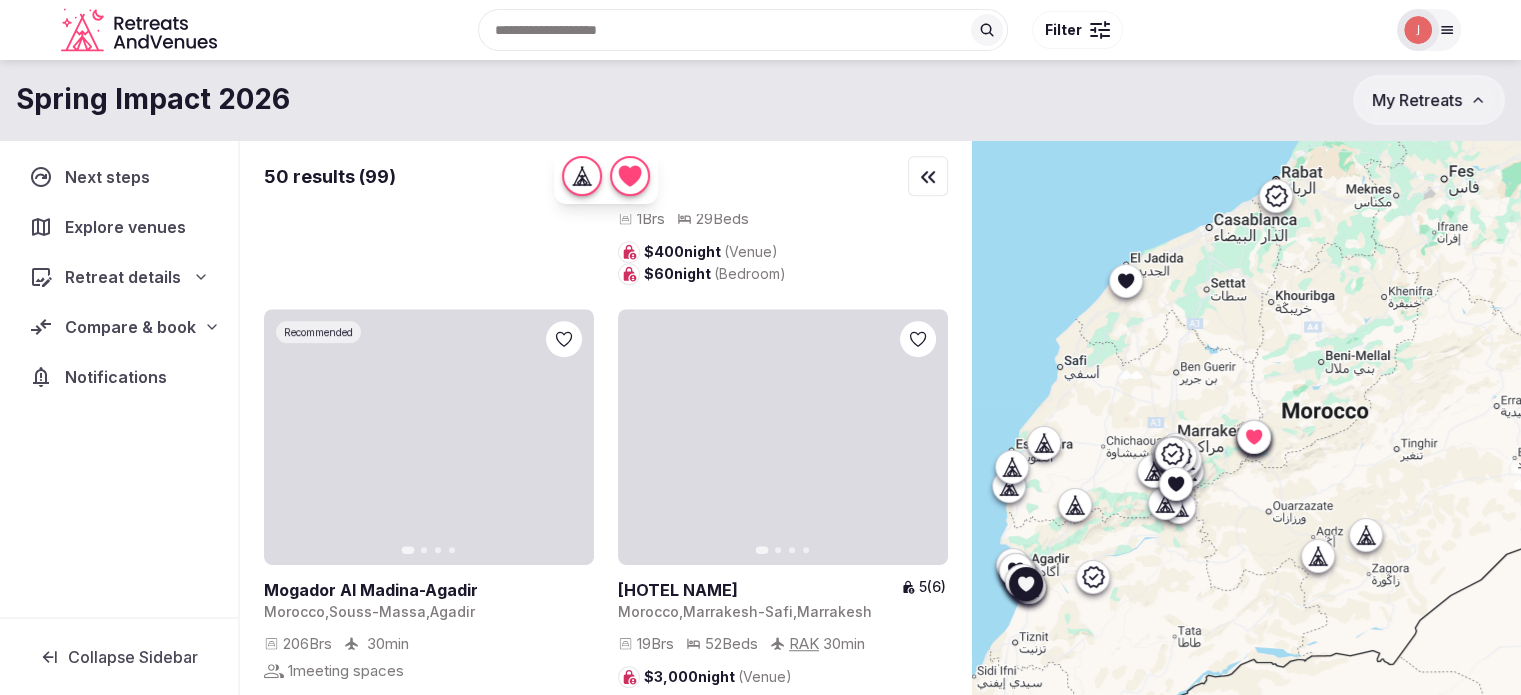 scroll, scrollTop: 1300, scrollLeft: 0, axis: vertical 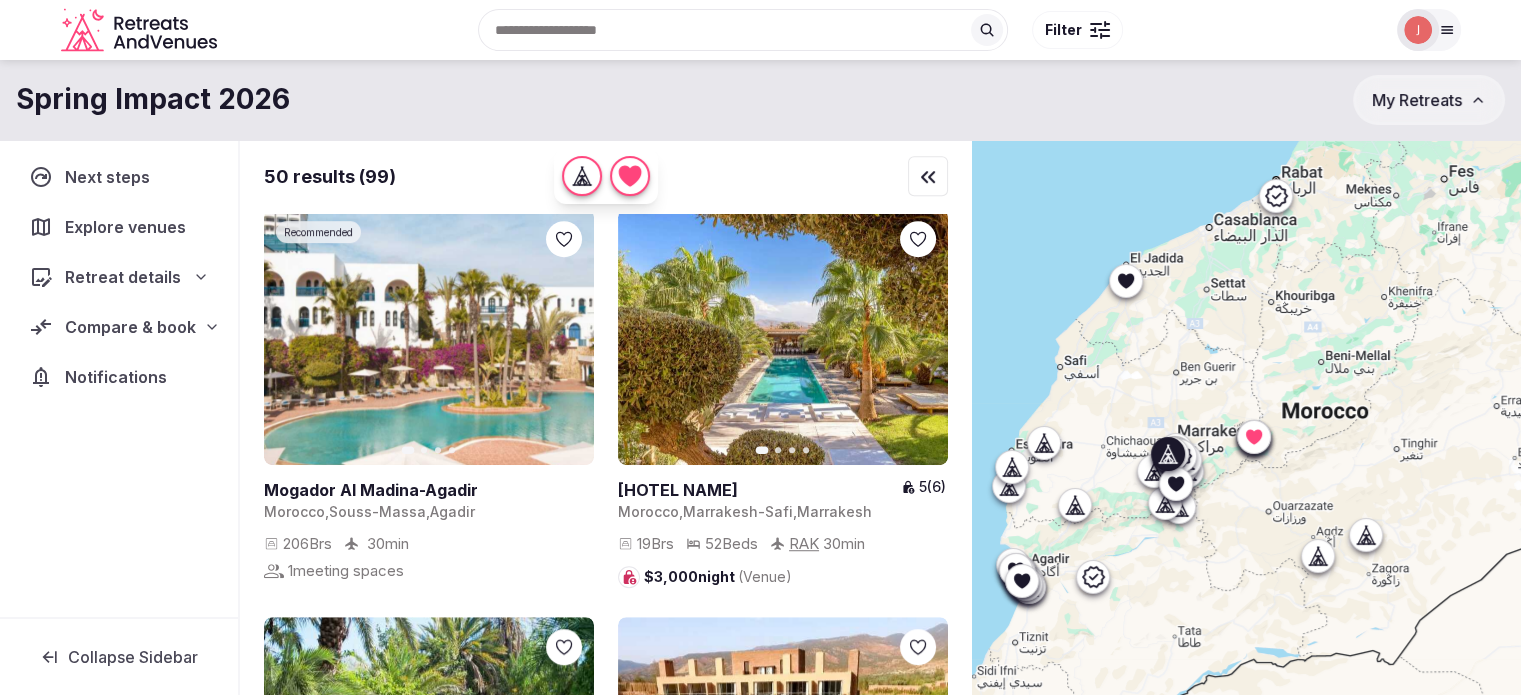 click 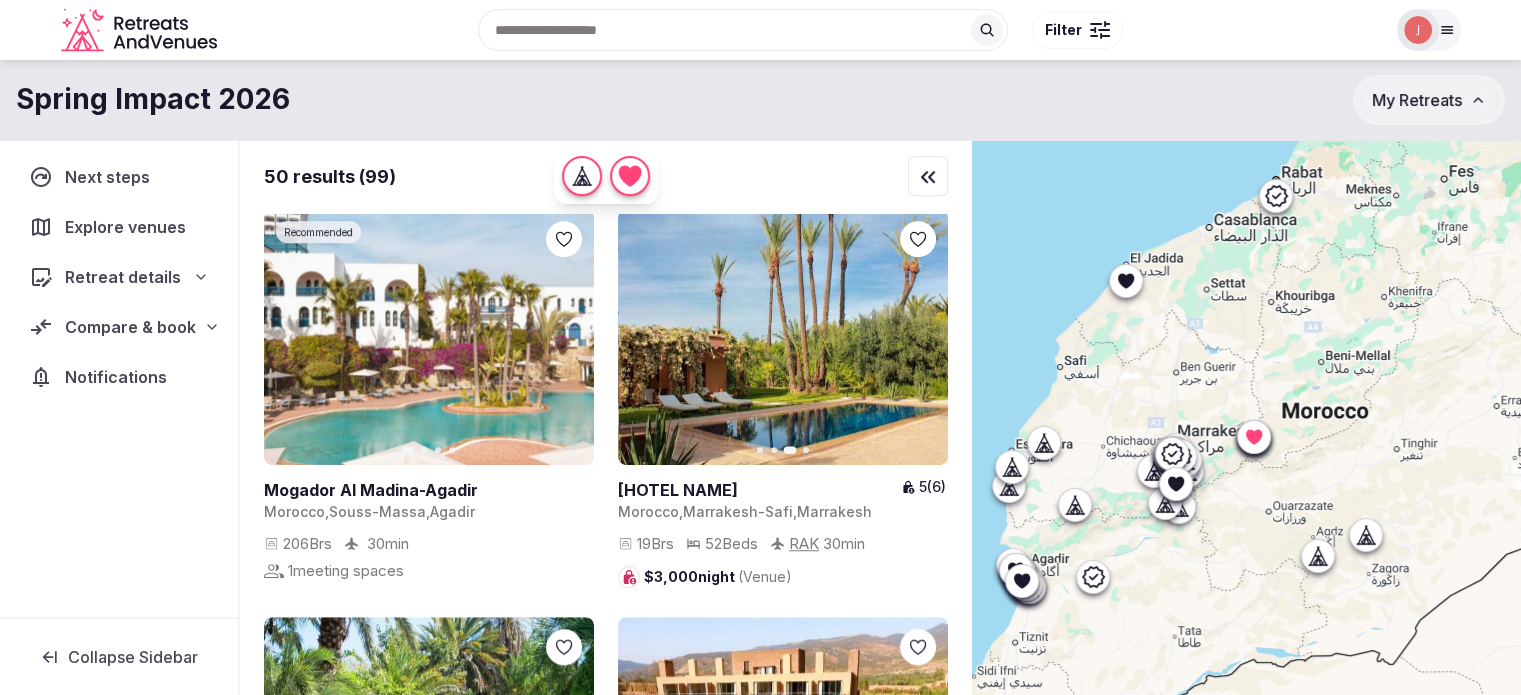 click 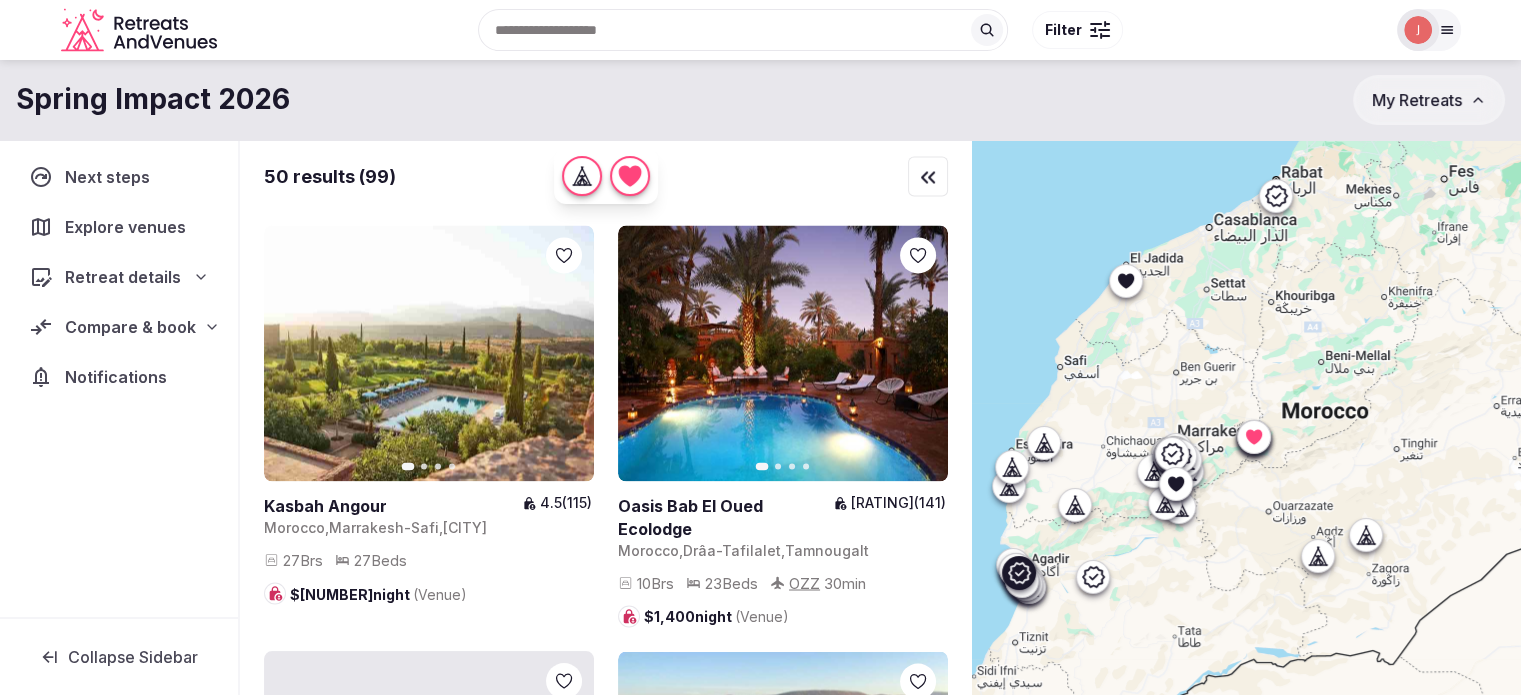 scroll, scrollTop: 3400, scrollLeft: 0, axis: vertical 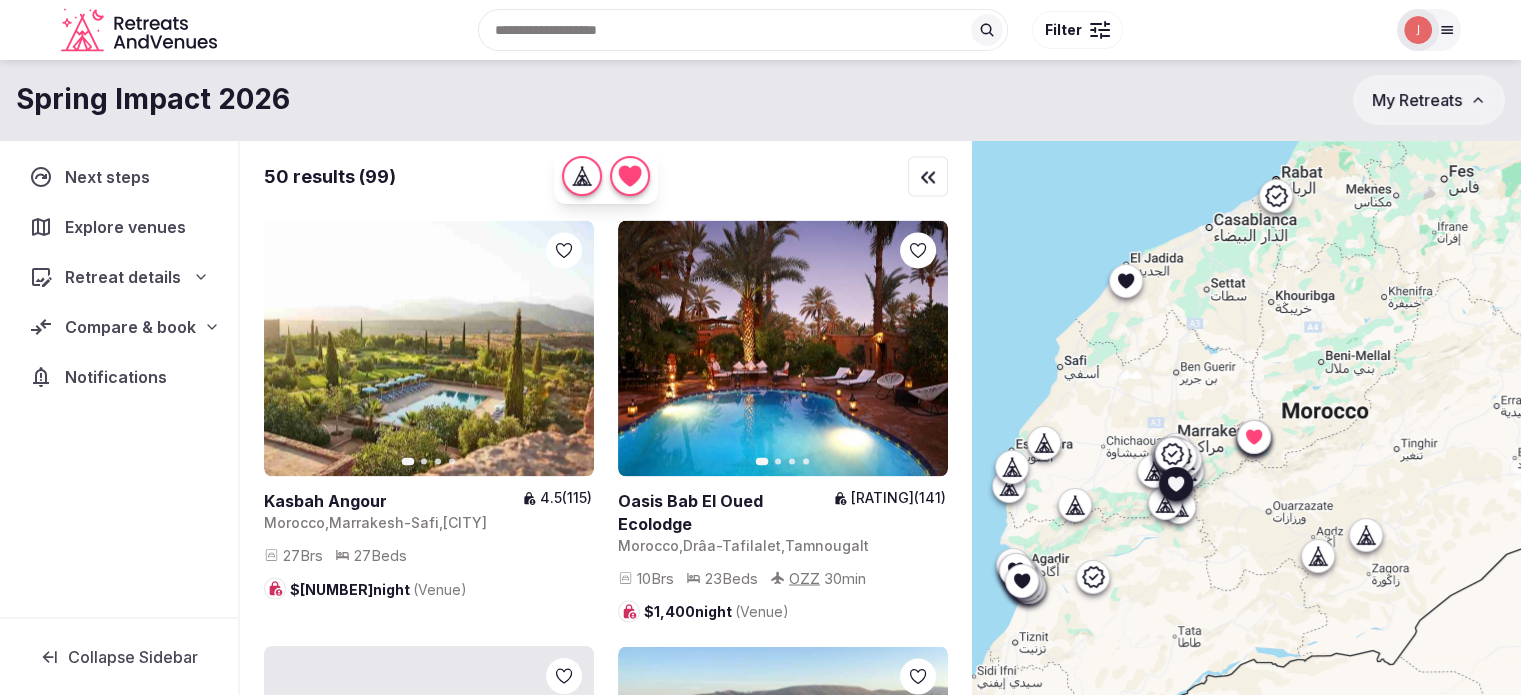 click 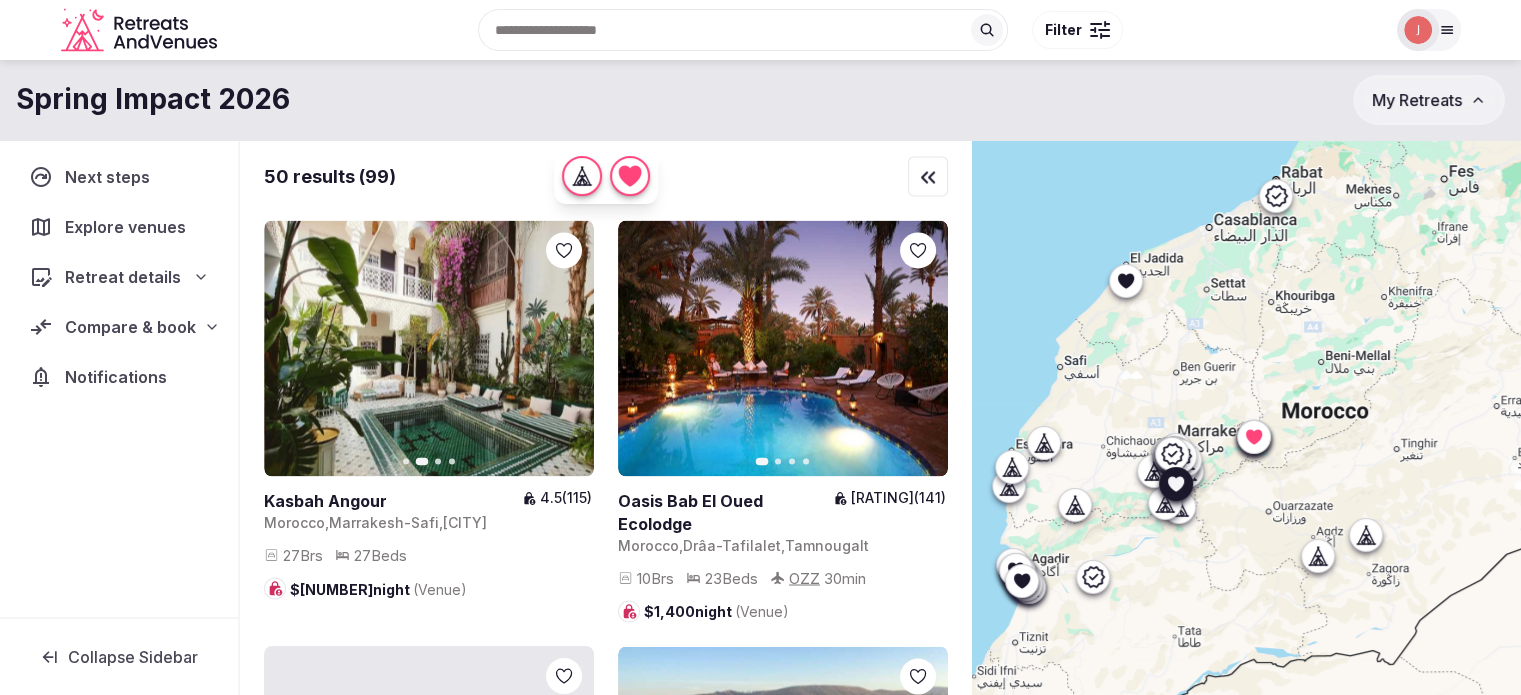 click 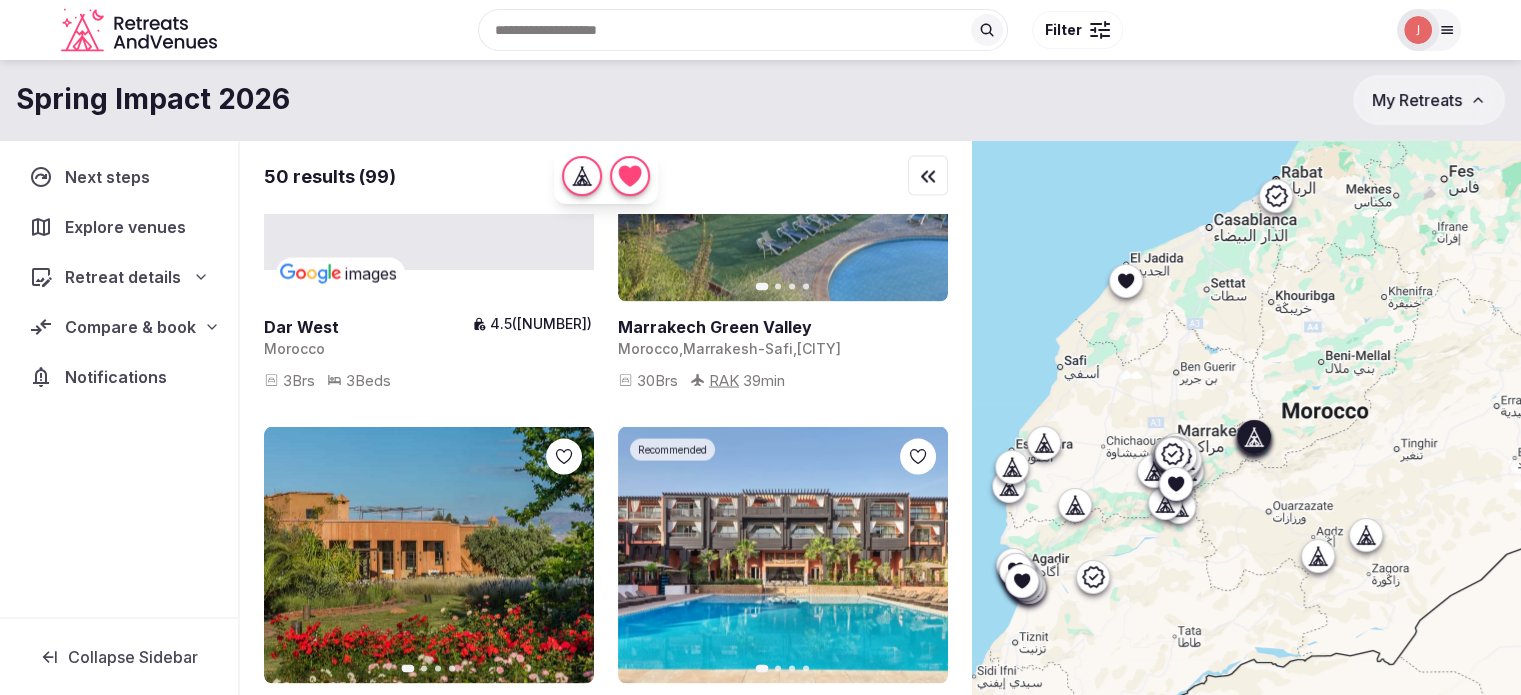 scroll, scrollTop: 4200, scrollLeft: 0, axis: vertical 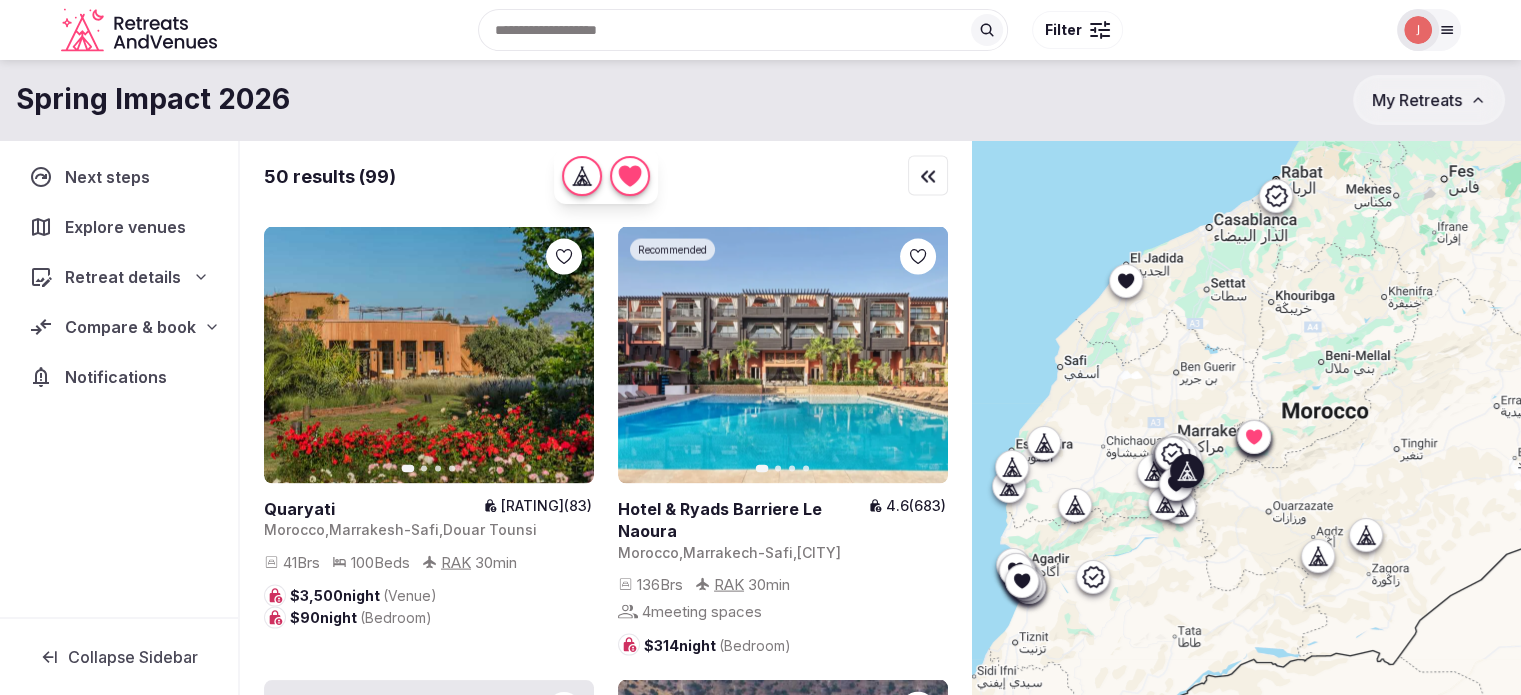 click 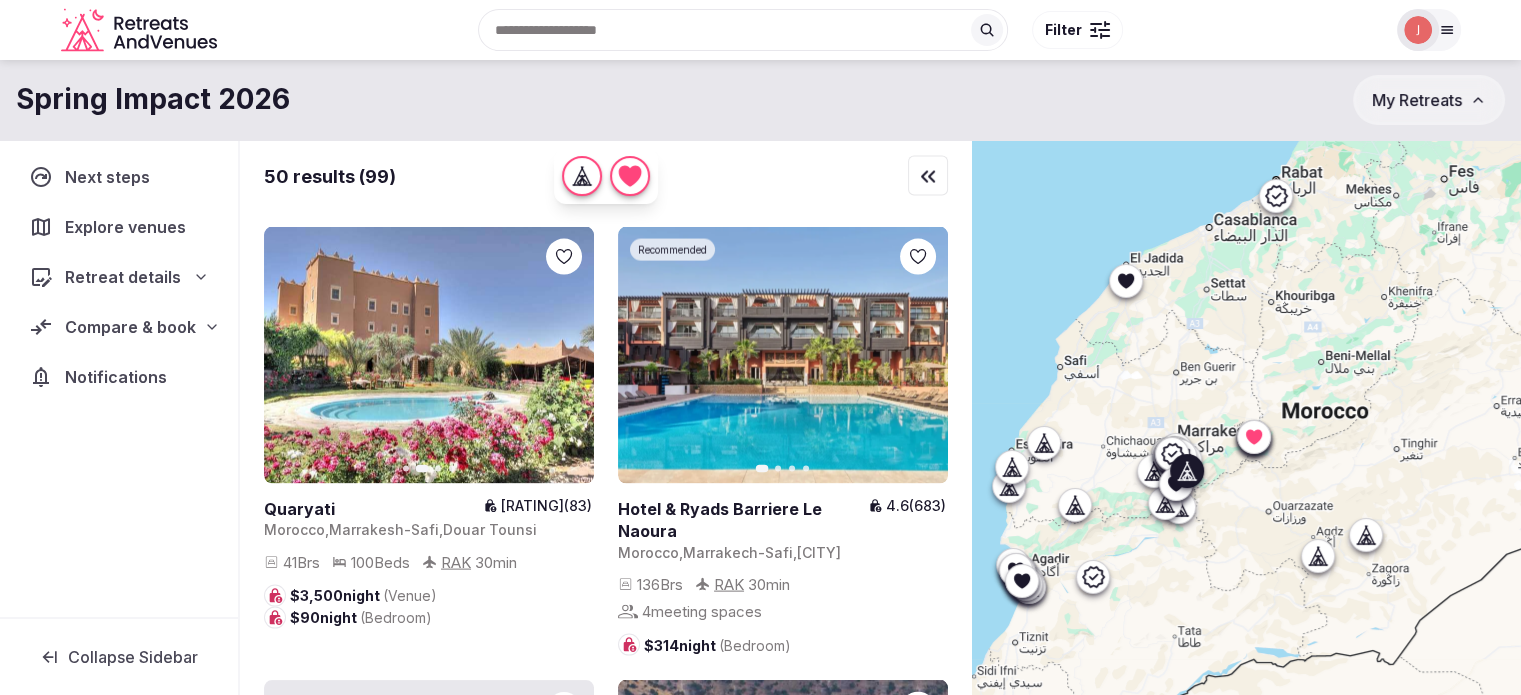 click at bounding box center [564, 257] 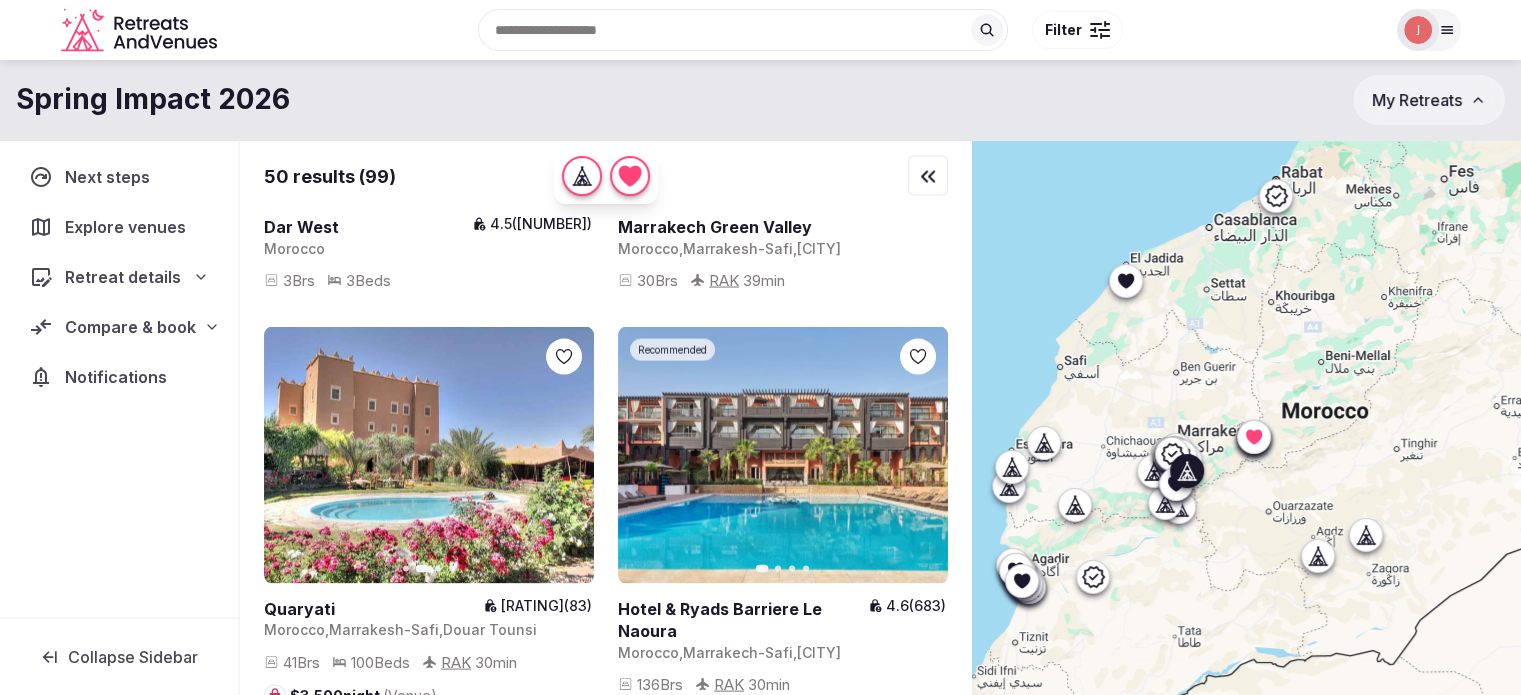 click 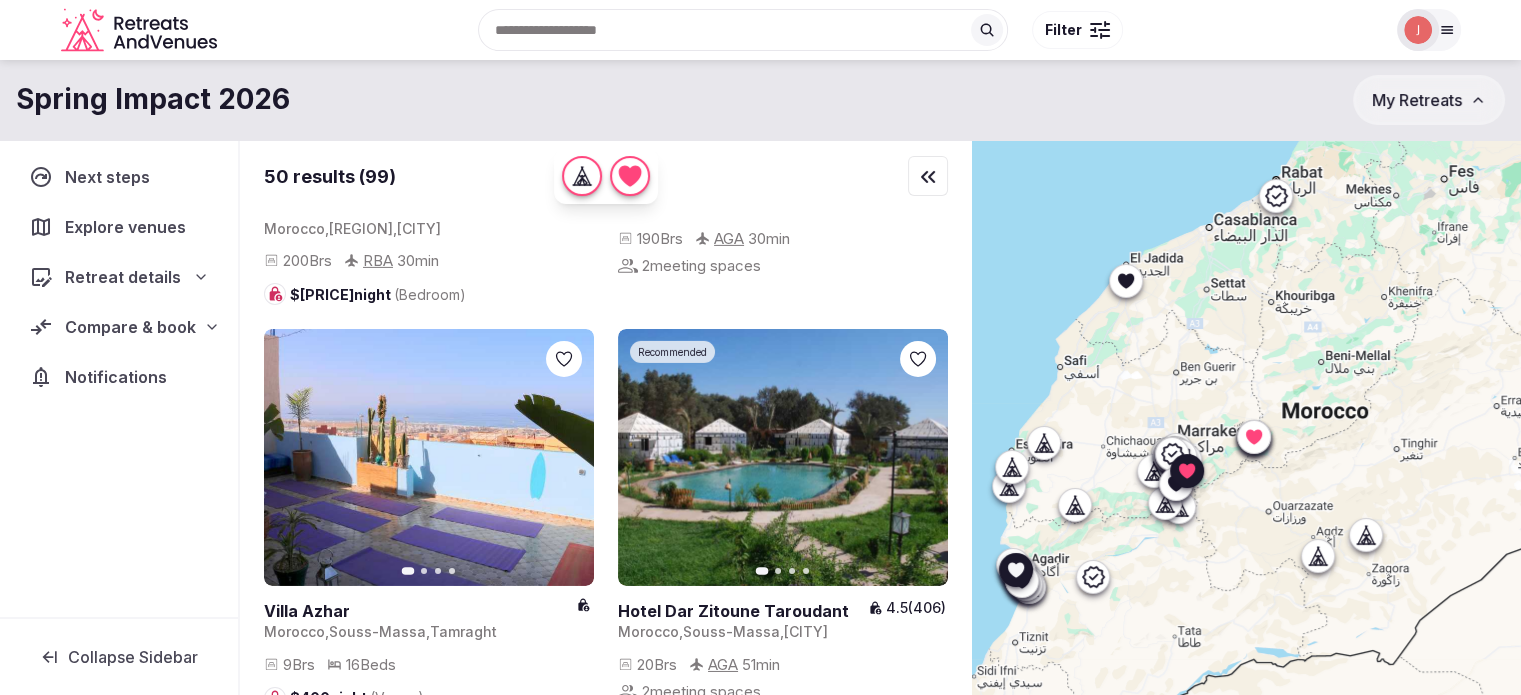 scroll, scrollTop: 6700, scrollLeft: 0, axis: vertical 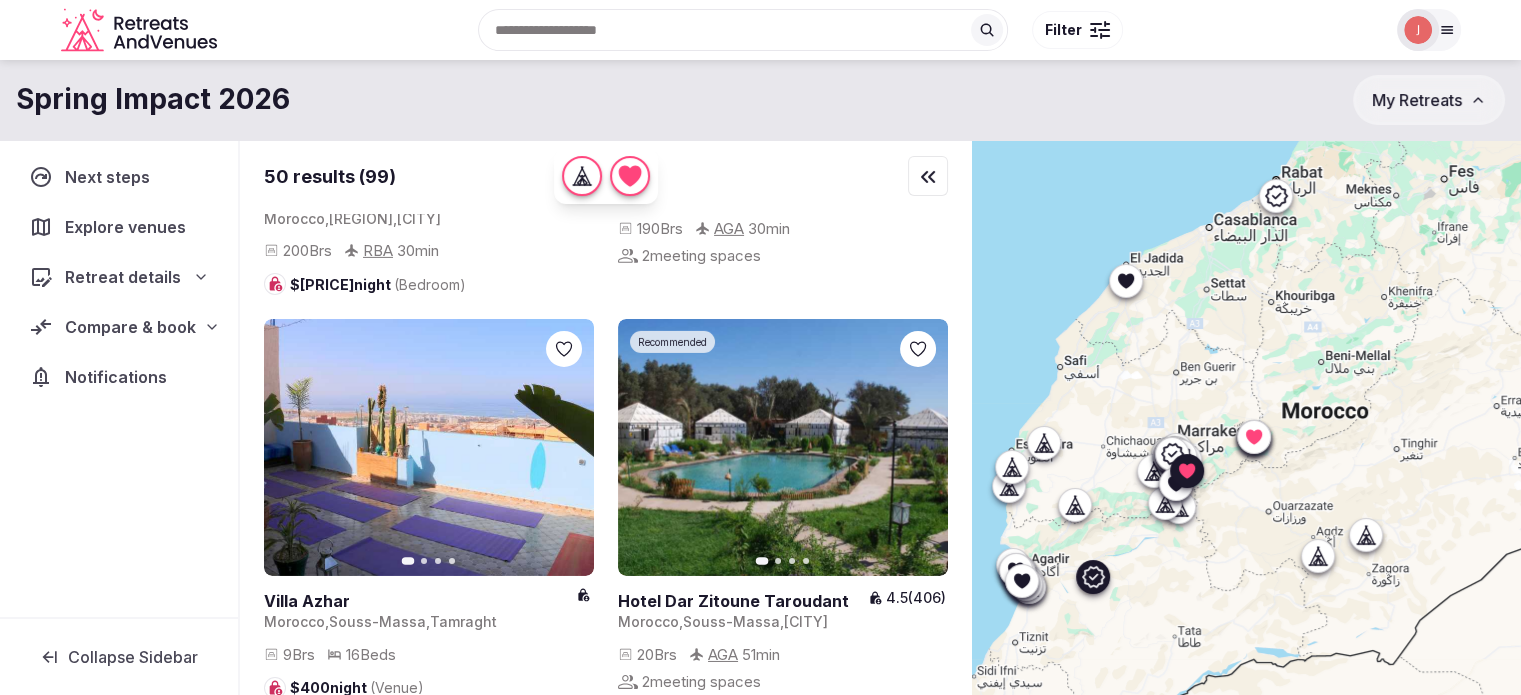 click 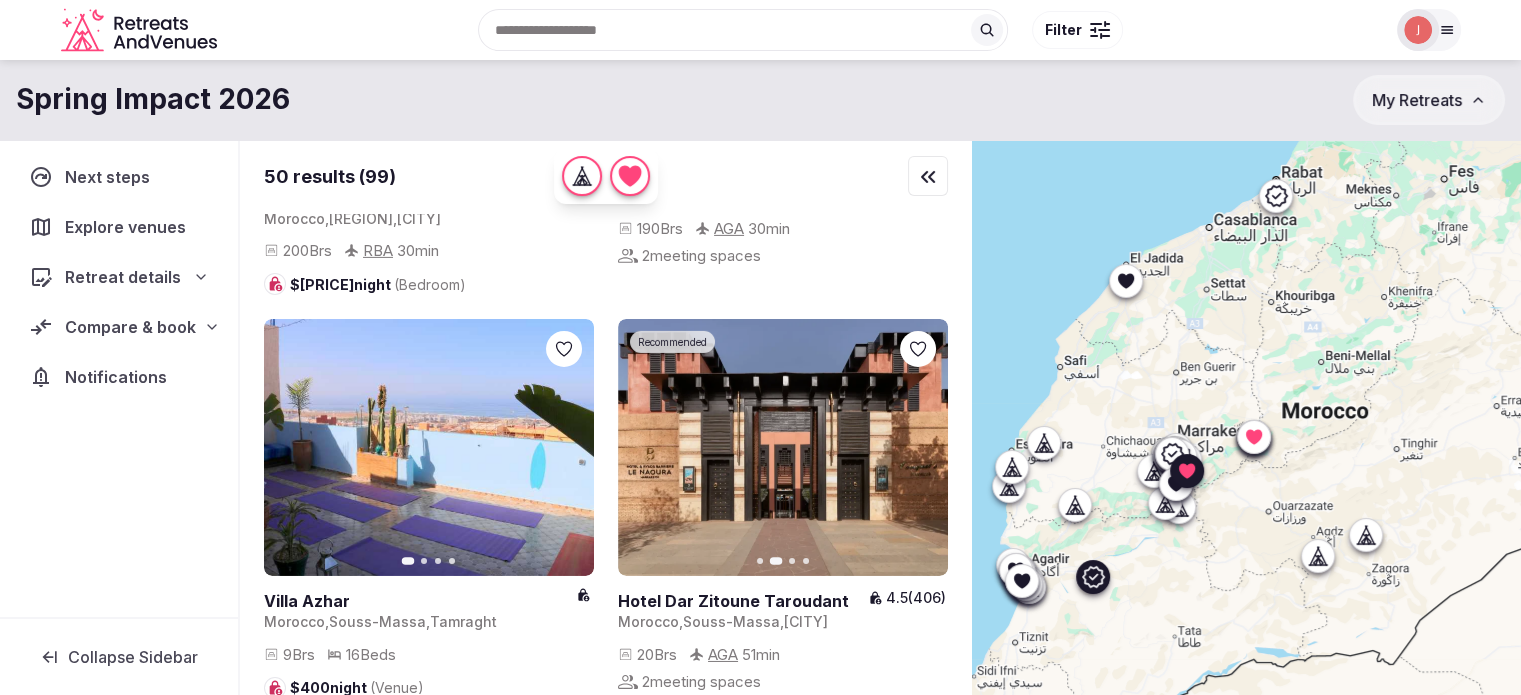 click 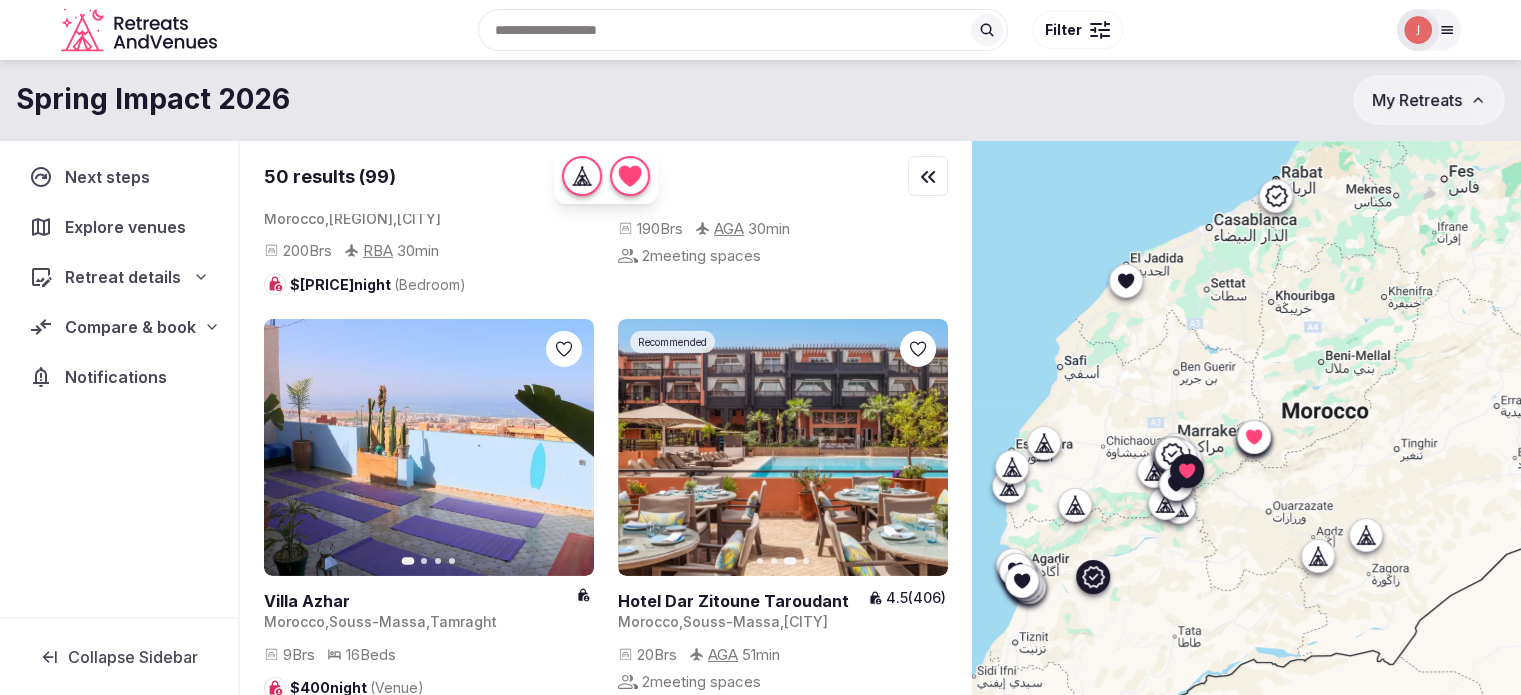 click 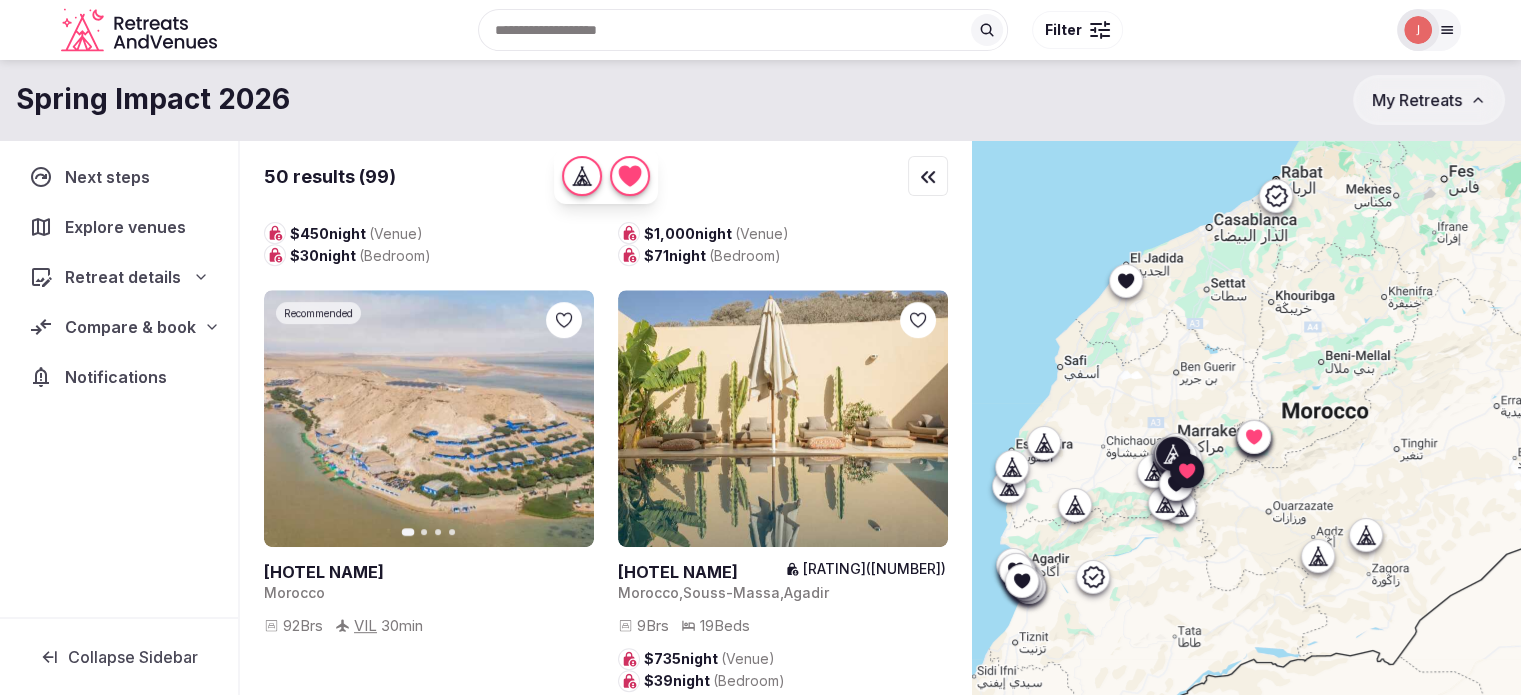 scroll, scrollTop: 8500, scrollLeft: 0, axis: vertical 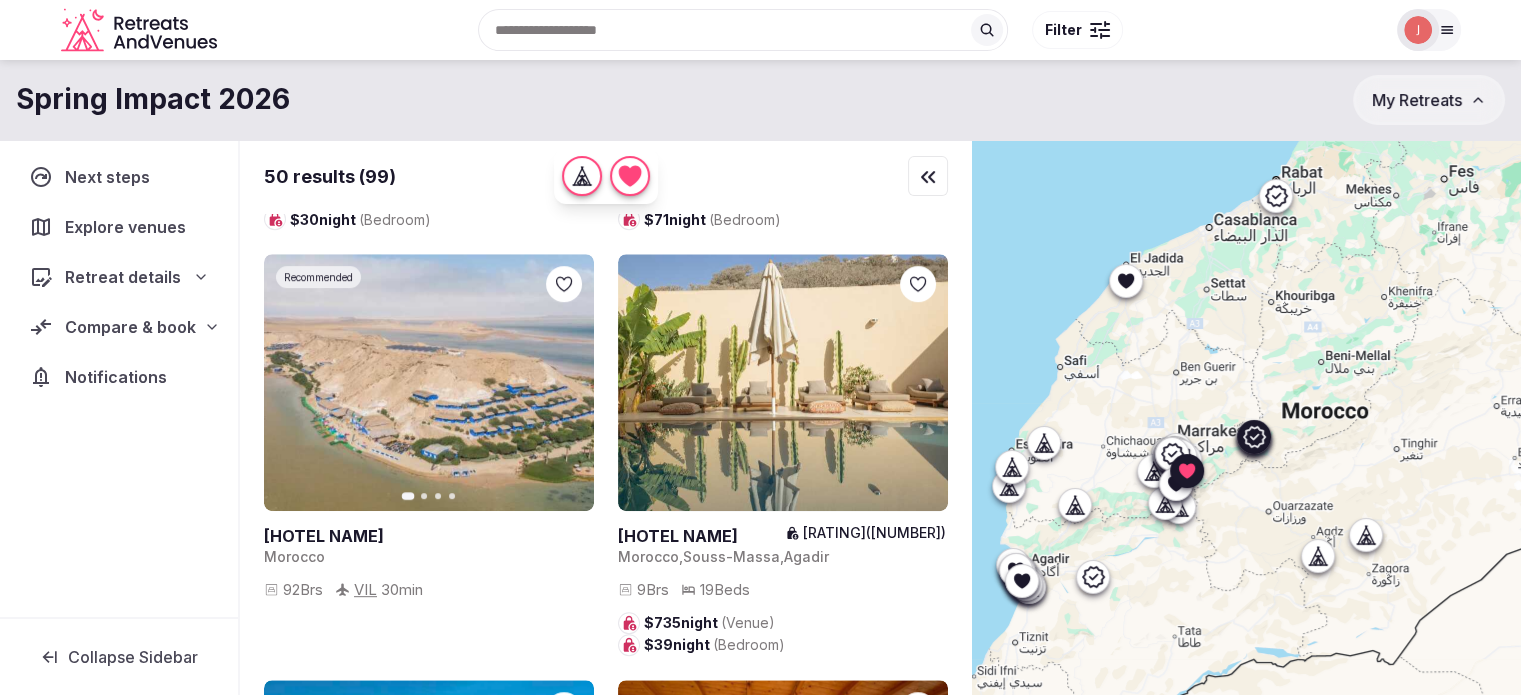 click 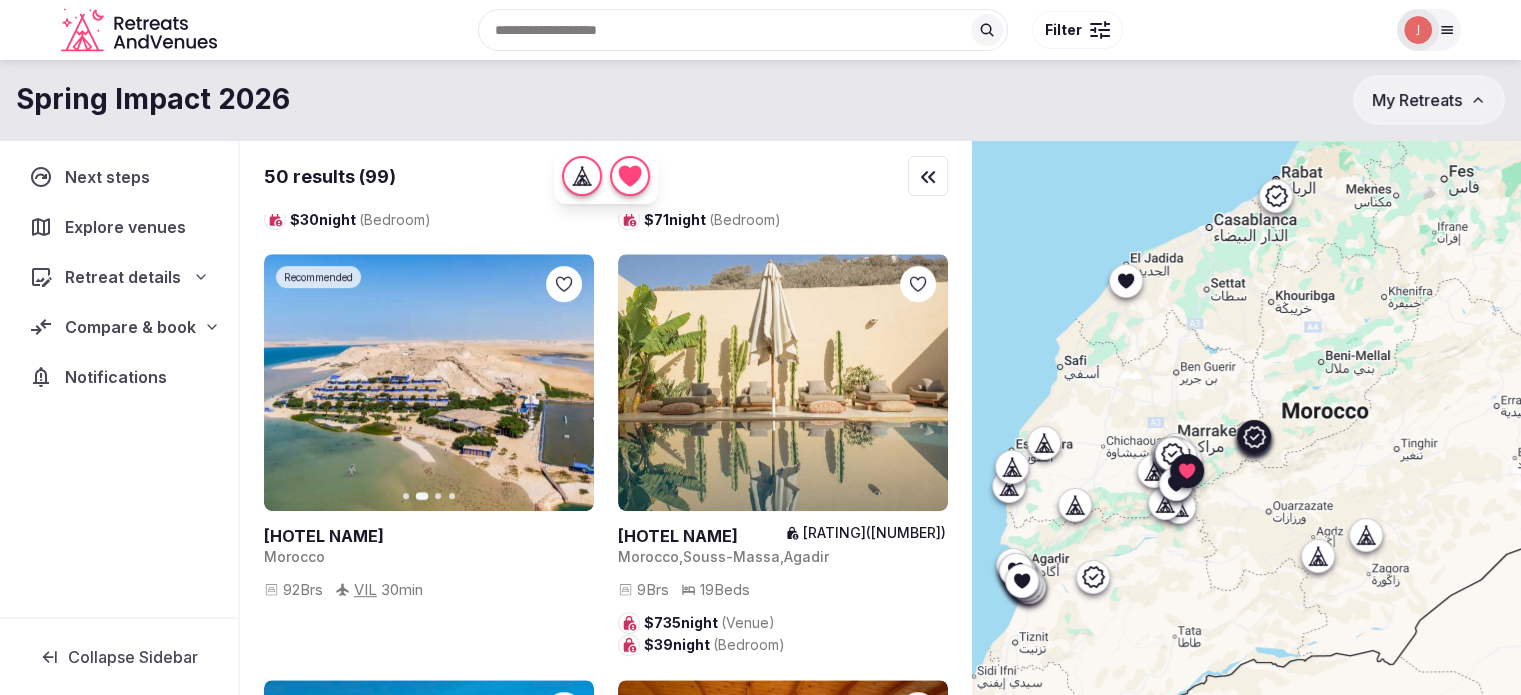 click 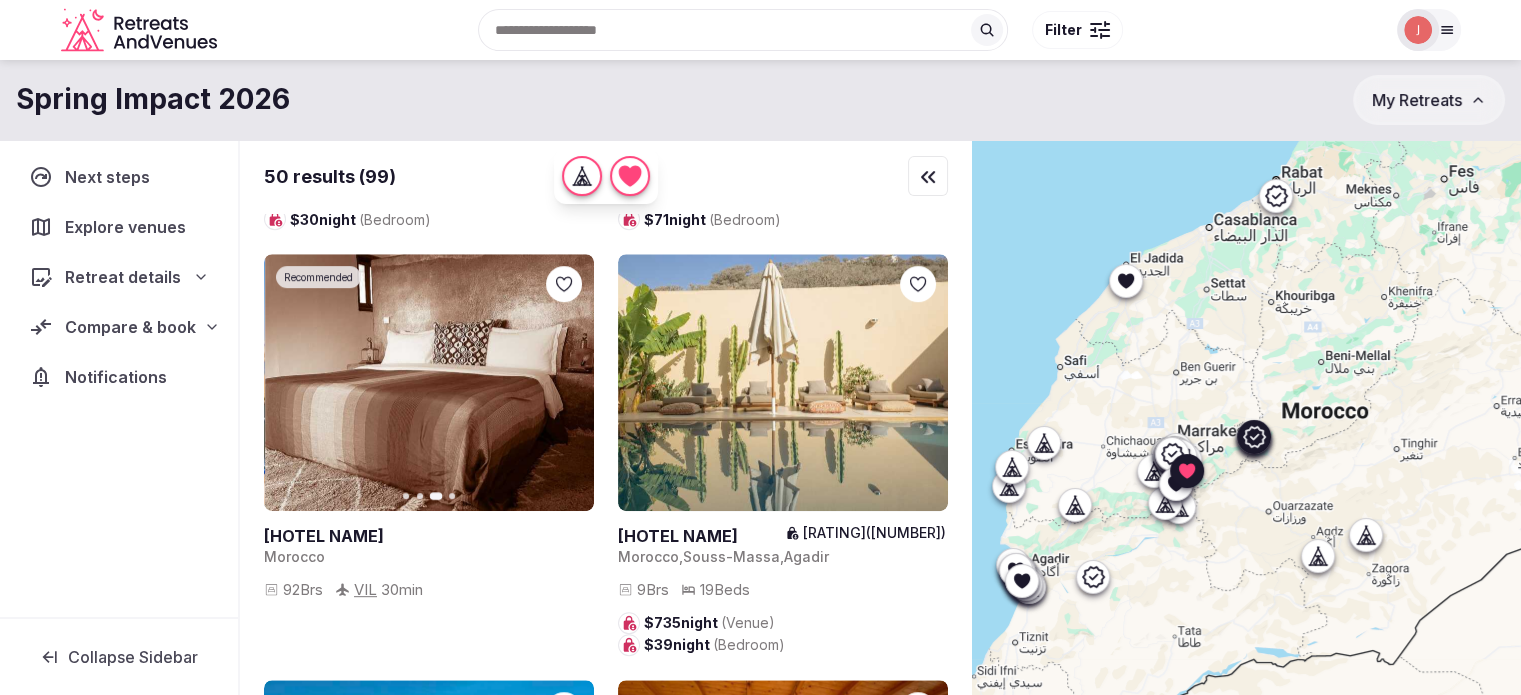 click 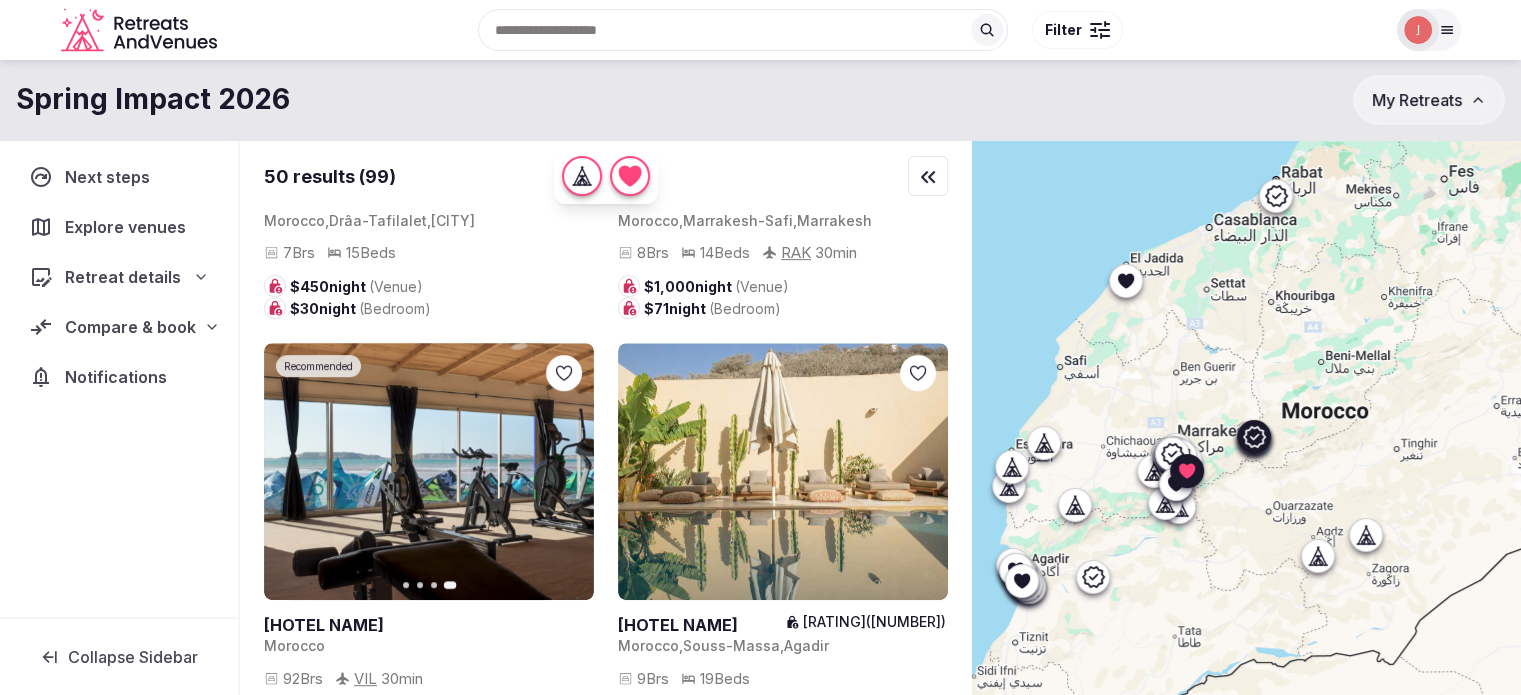 scroll, scrollTop: 8400, scrollLeft: 0, axis: vertical 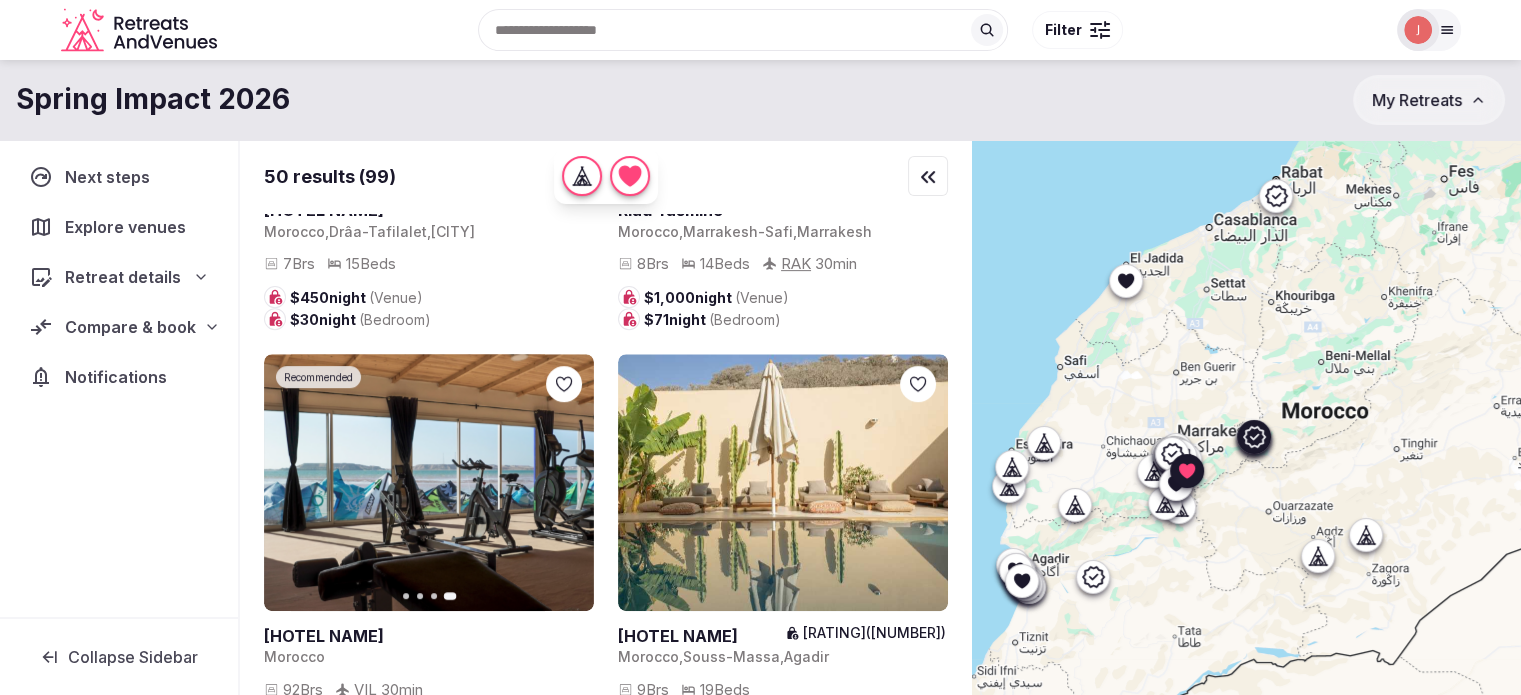 click 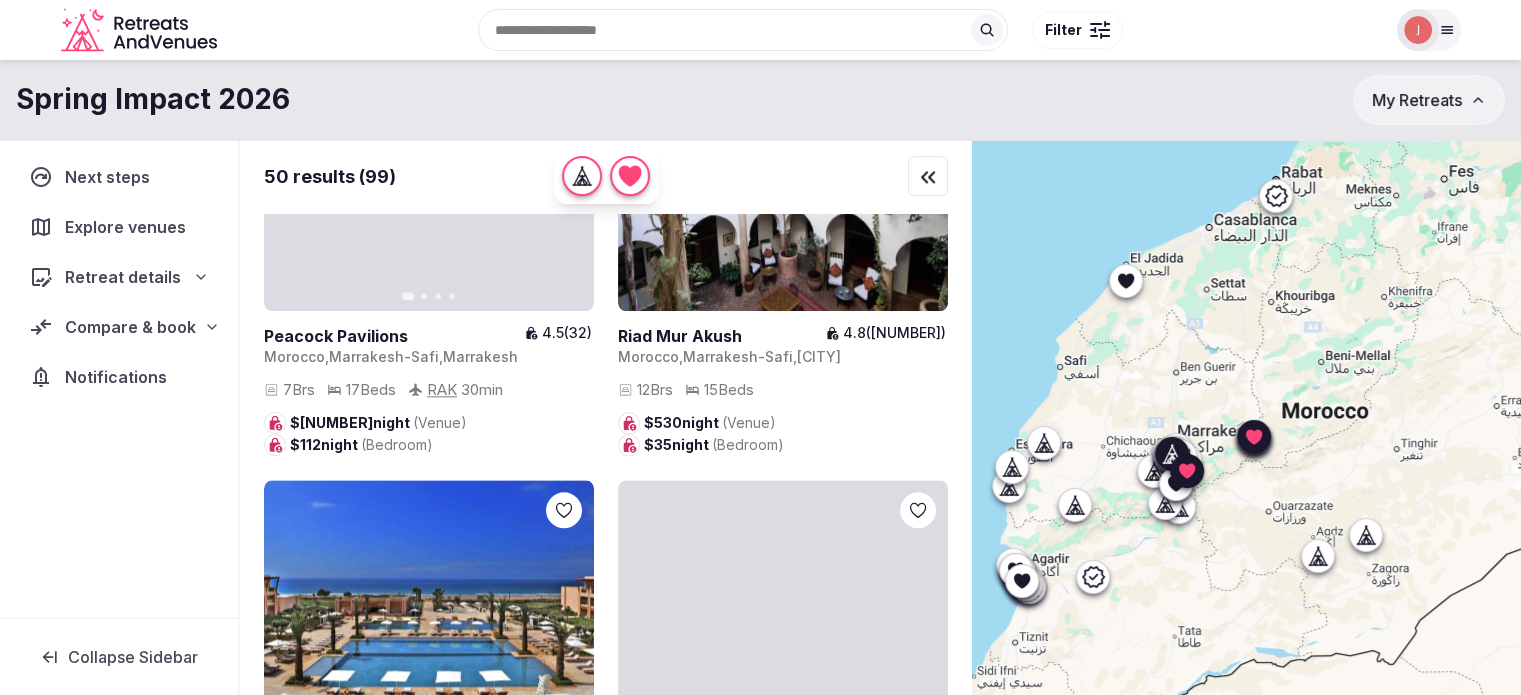 scroll, scrollTop: 10080, scrollLeft: 0, axis: vertical 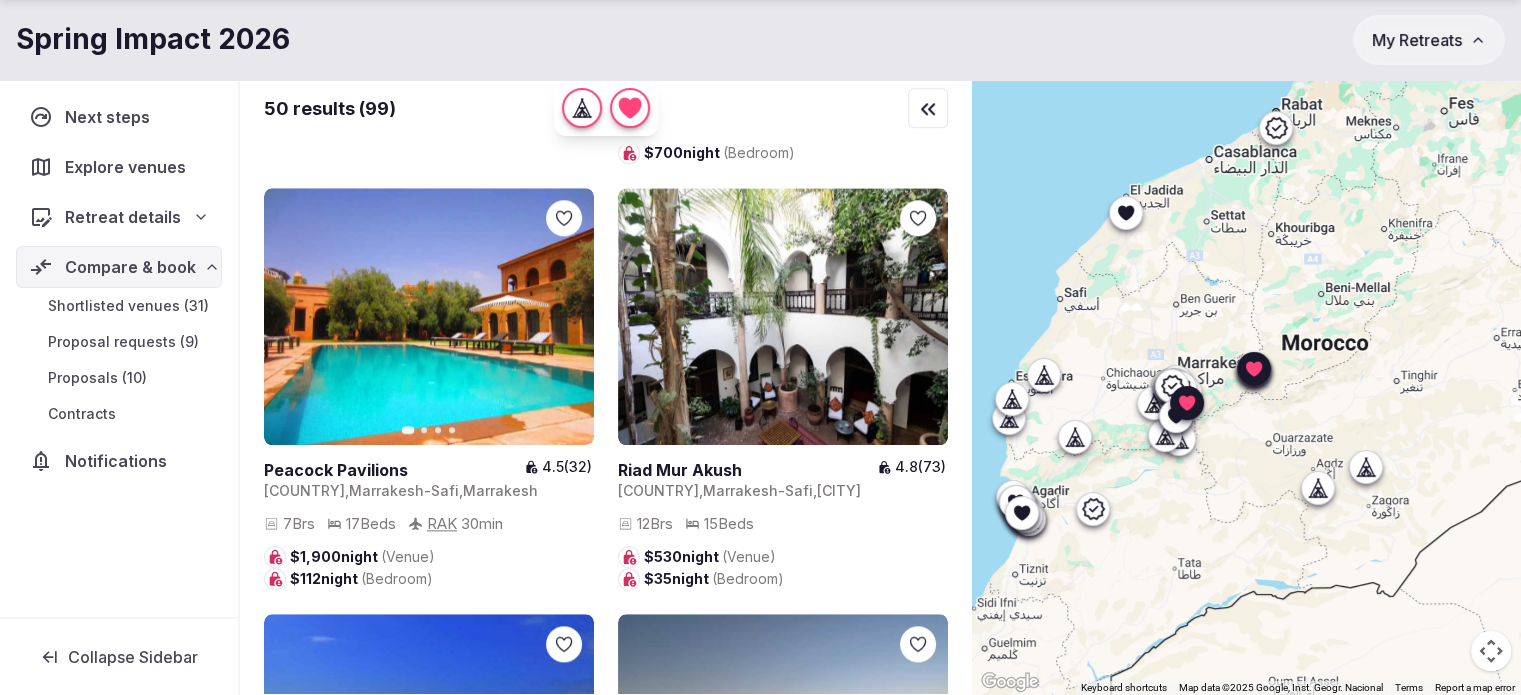 click on "Shortlisted venues (31)" at bounding box center [128, 306] 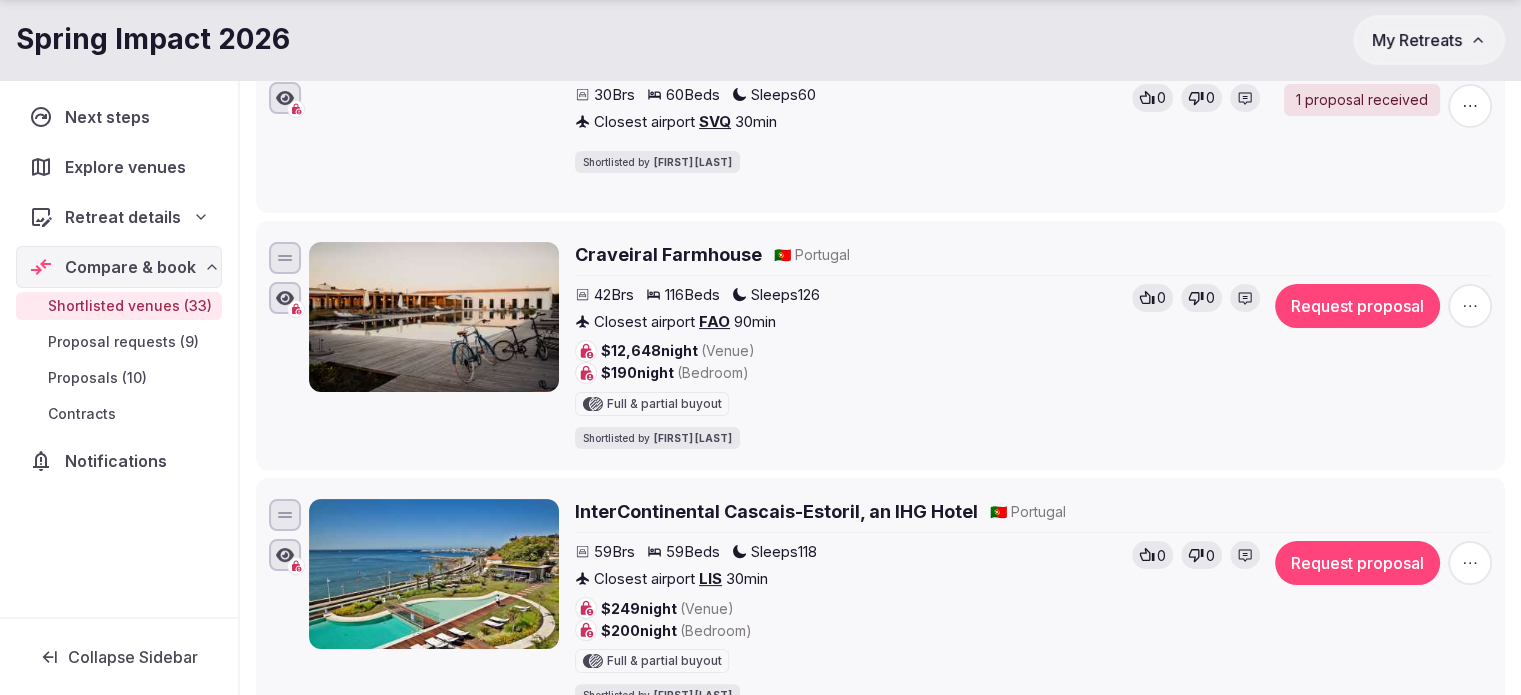 scroll, scrollTop: 8168, scrollLeft: 0, axis: vertical 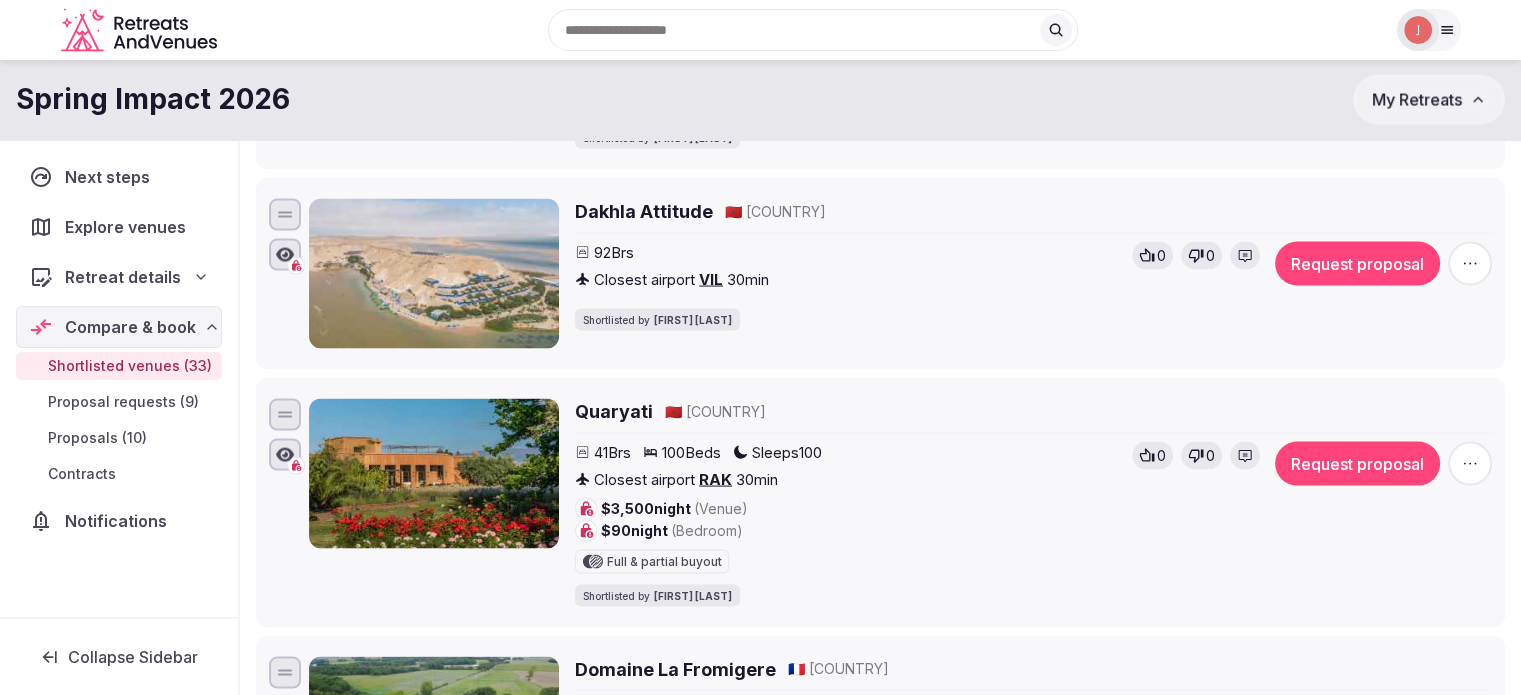 click on "Quaryati" at bounding box center [614, 411] 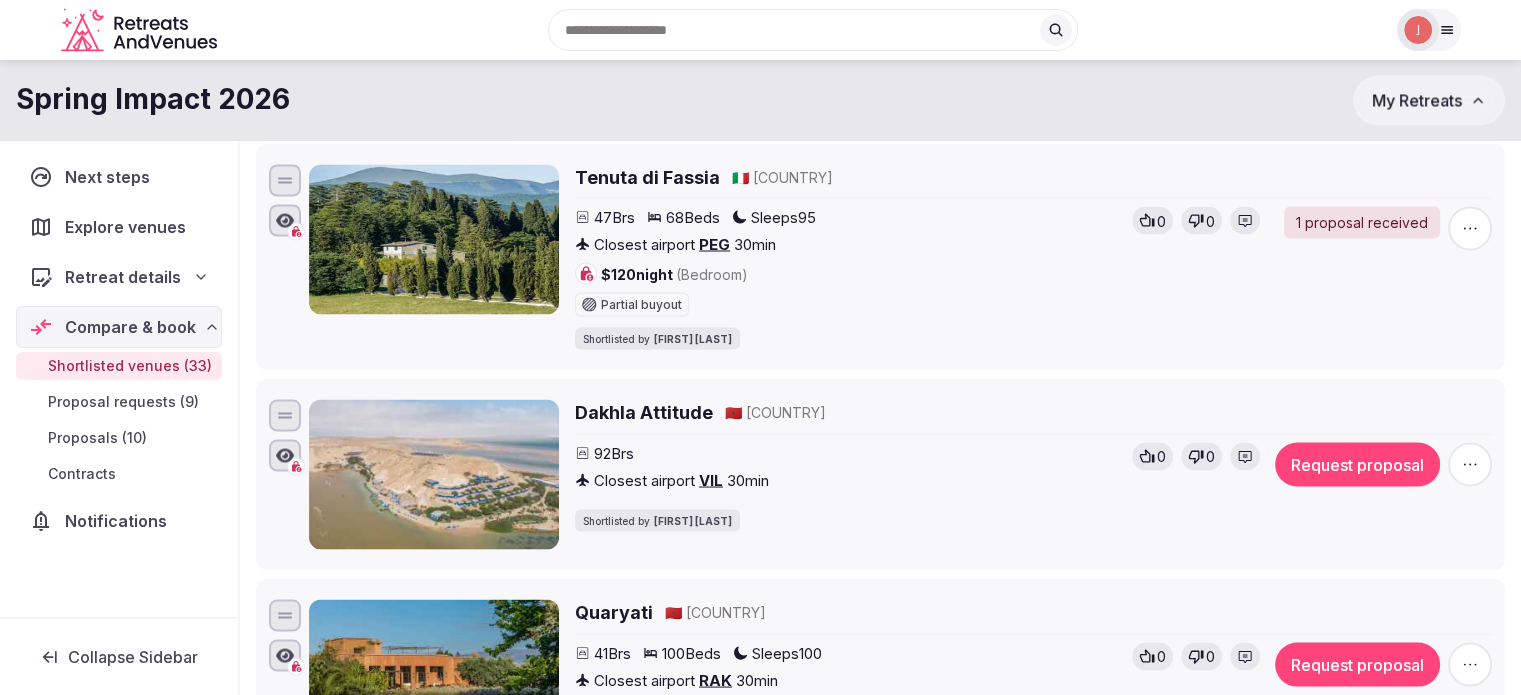 click on "Dakhla Attitude" at bounding box center (644, 411) 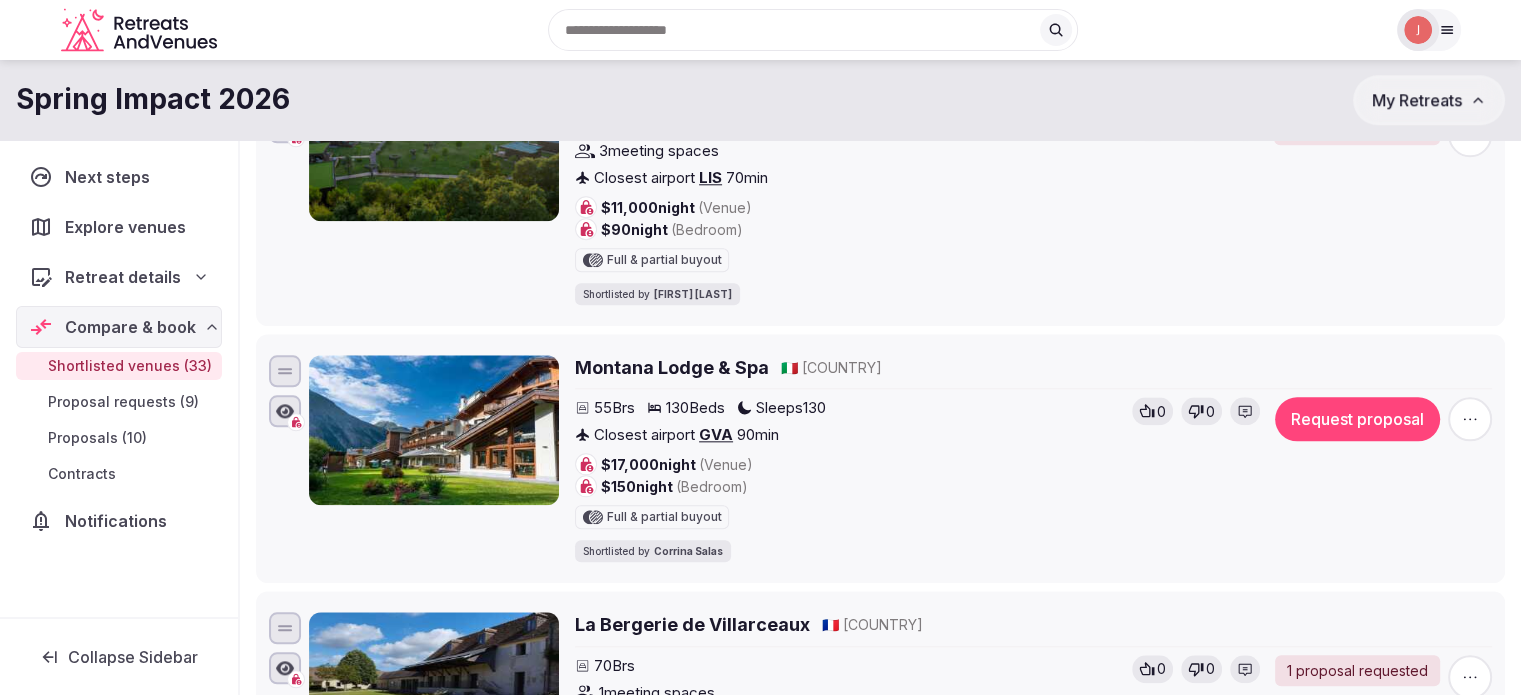 scroll, scrollTop: 1776, scrollLeft: 0, axis: vertical 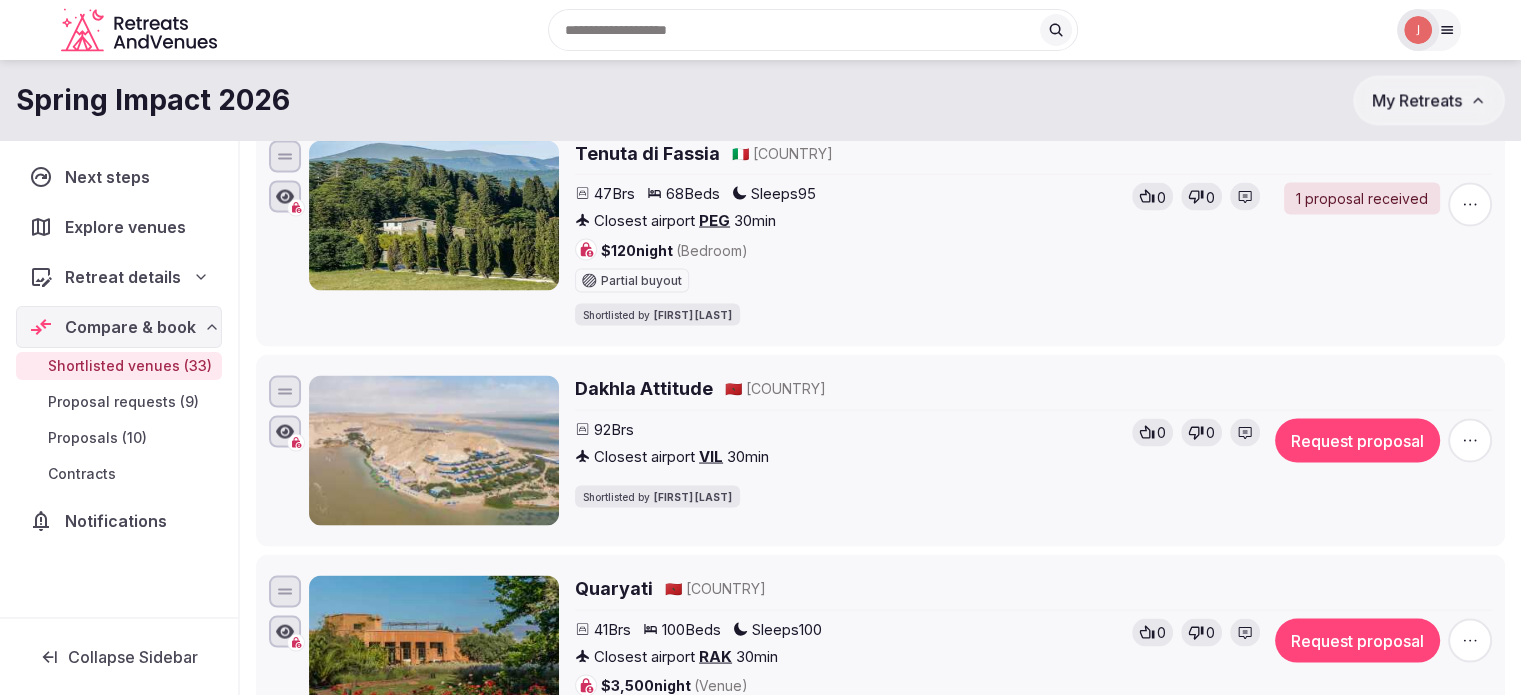 click on "92  Brs Closest airport   VIL 30  min Shortlisted by   Joanna Asiukiewicz 0 0 Request proposal" at bounding box center (1033, 462) 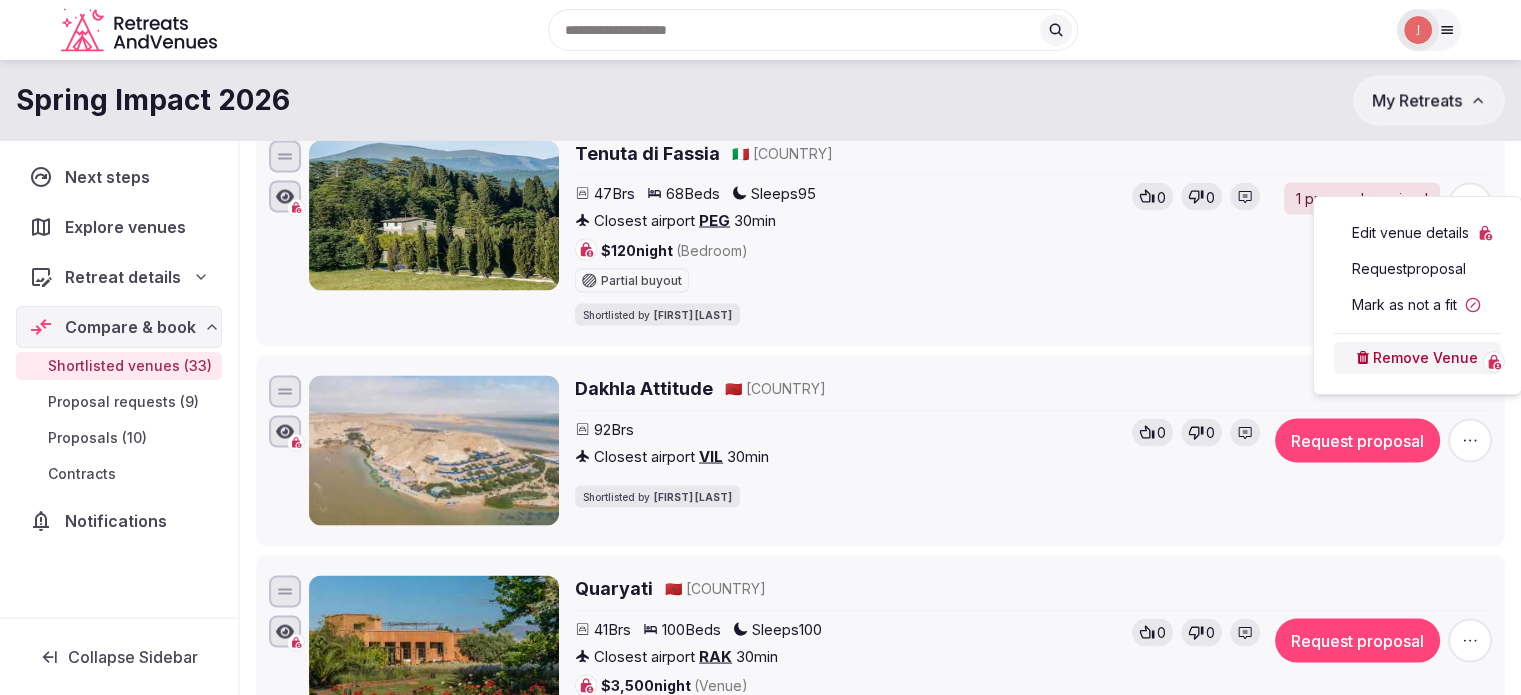 click on "Remove Venue" at bounding box center (1417, 358) 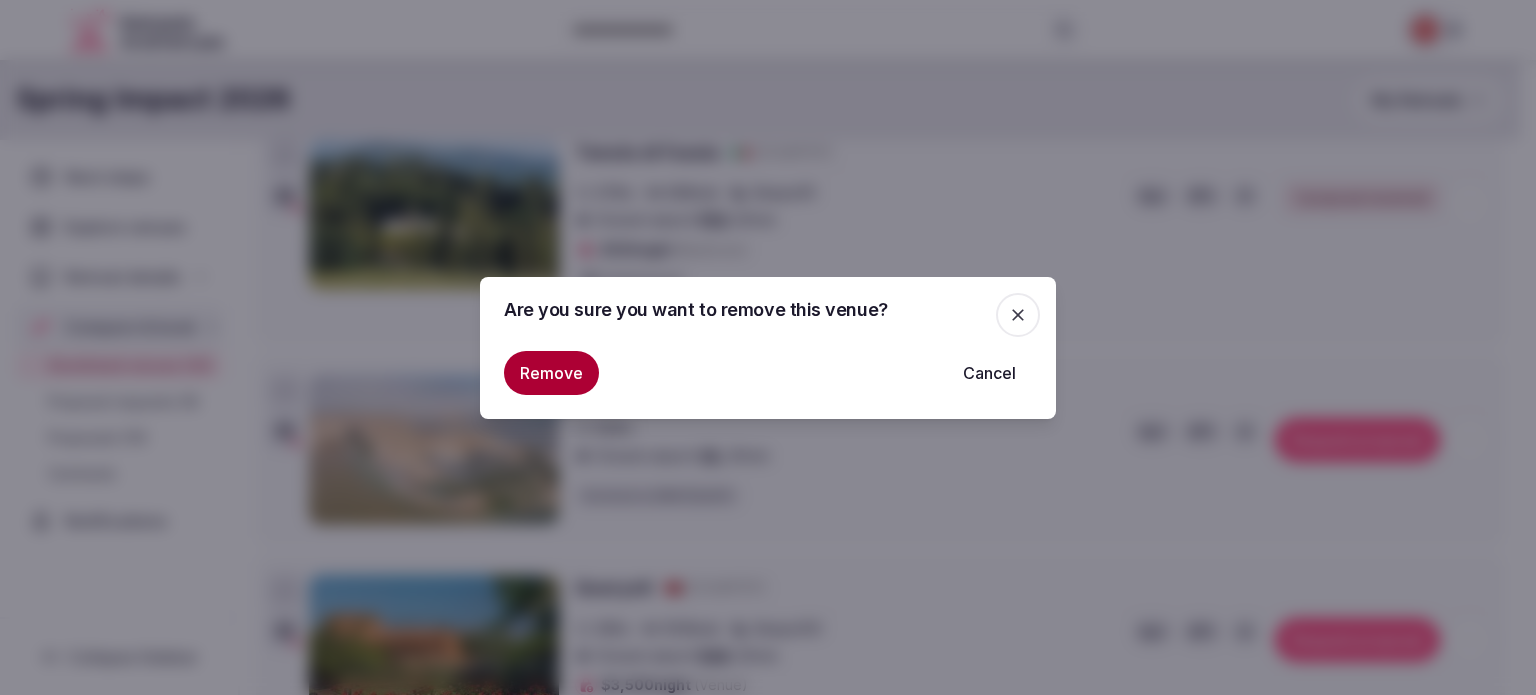 click on "Remove" at bounding box center [551, 373] 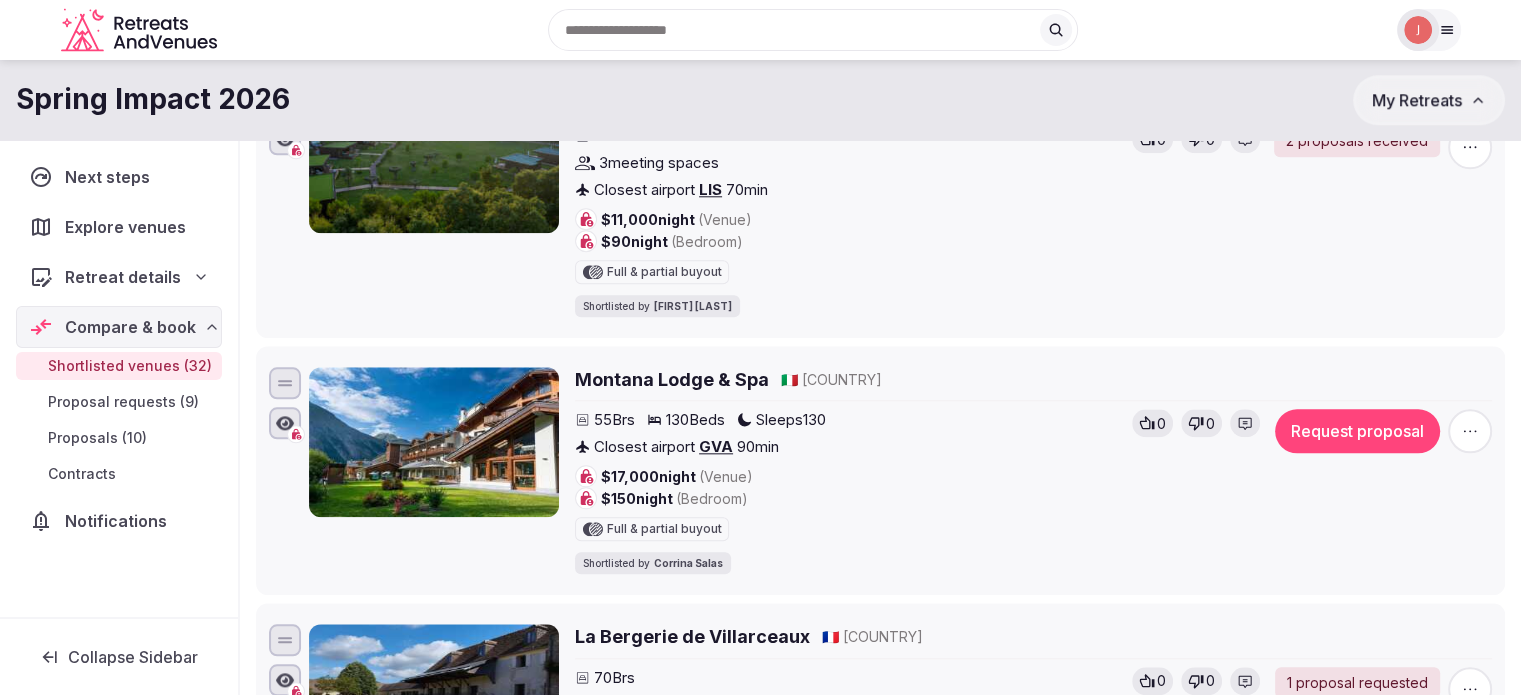 scroll, scrollTop: 1800, scrollLeft: 0, axis: vertical 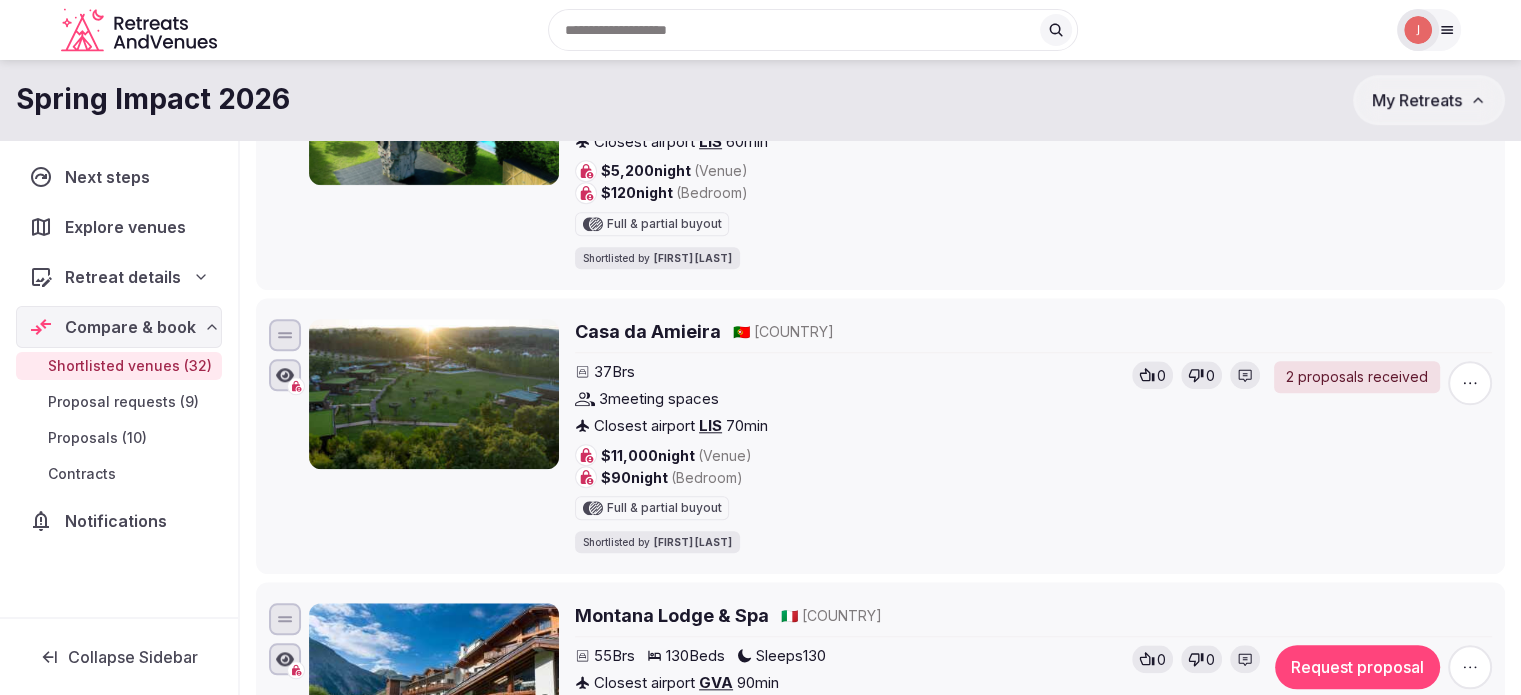 click on "Proposals ([NUMBER])" at bounding box center [97, 438] 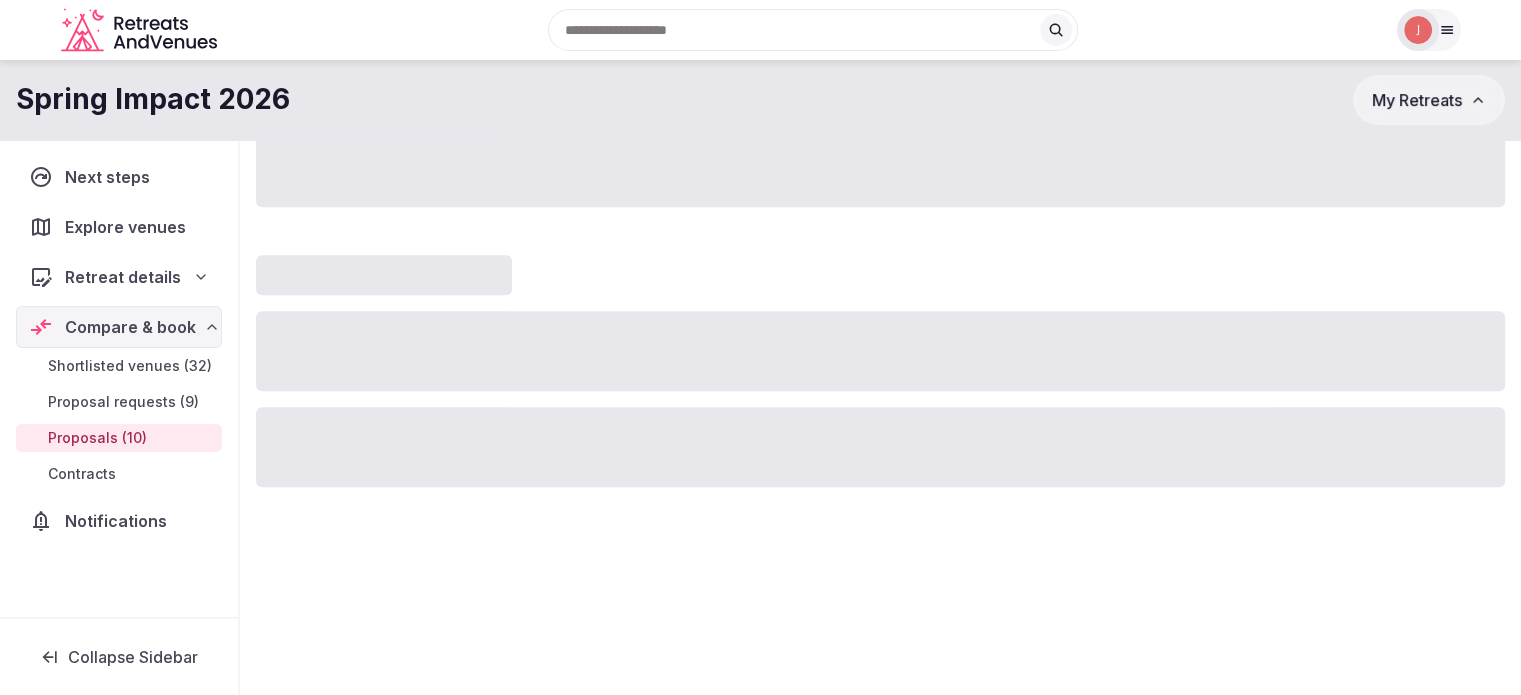 scroll, scrollTop: 0, scrollLeft: 0, axis: both 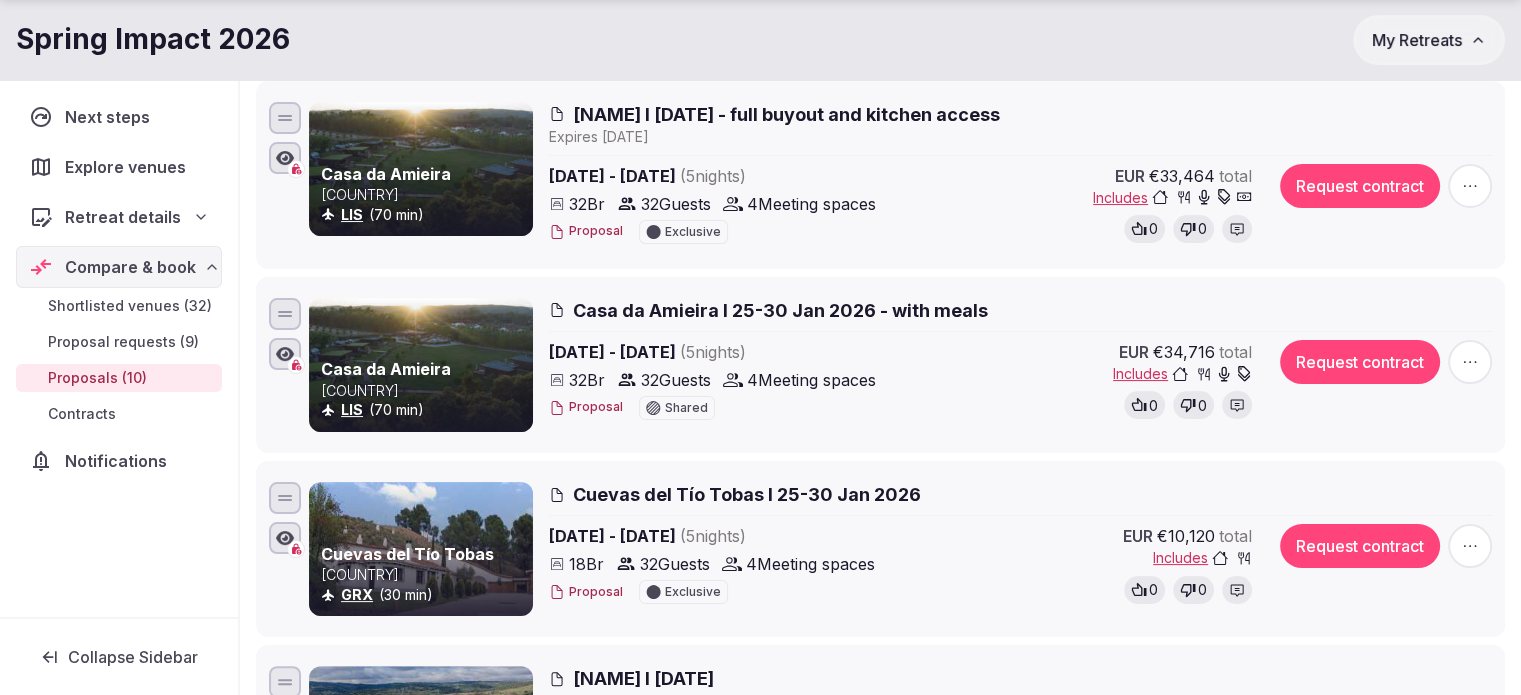 click on "Proposal" at bounding box center (586, 407) 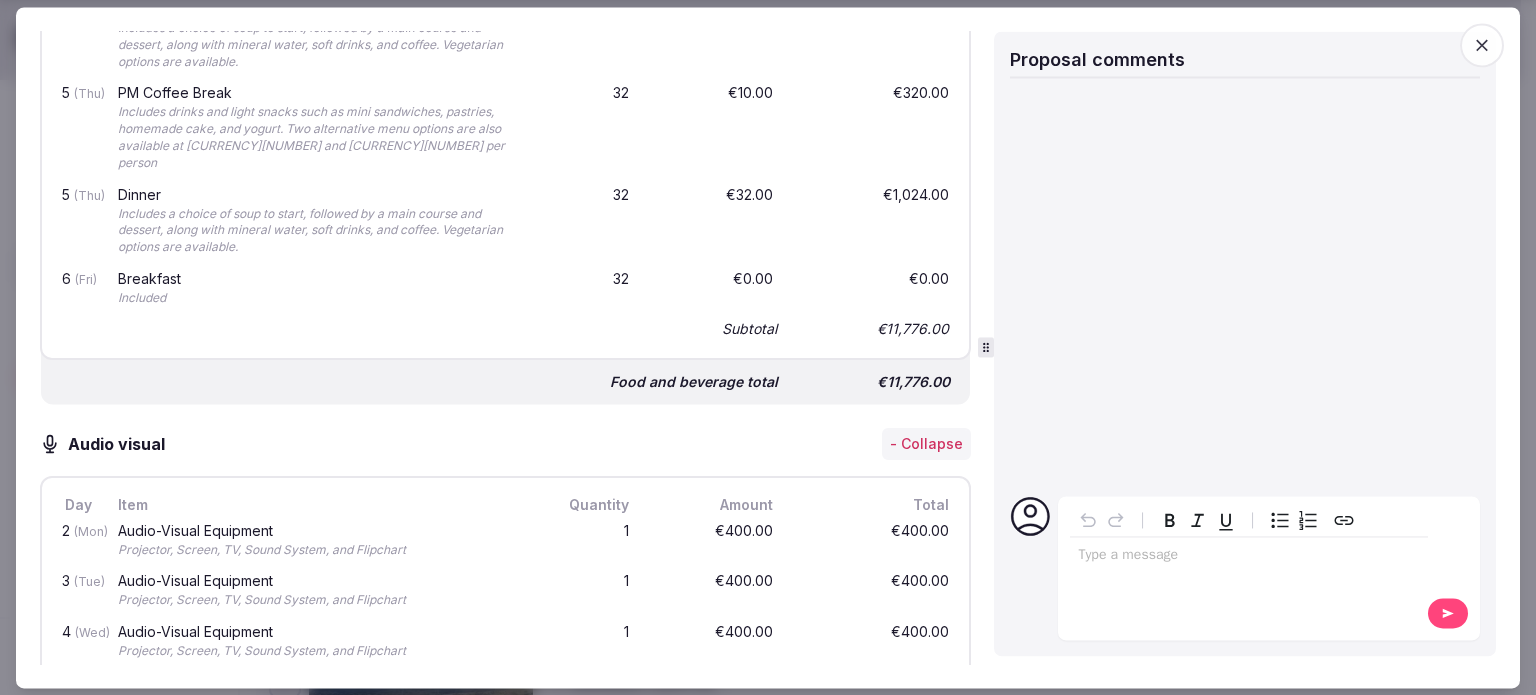 scroll, scrollTop: 4900, scrollLeft: 0, axis: vertical 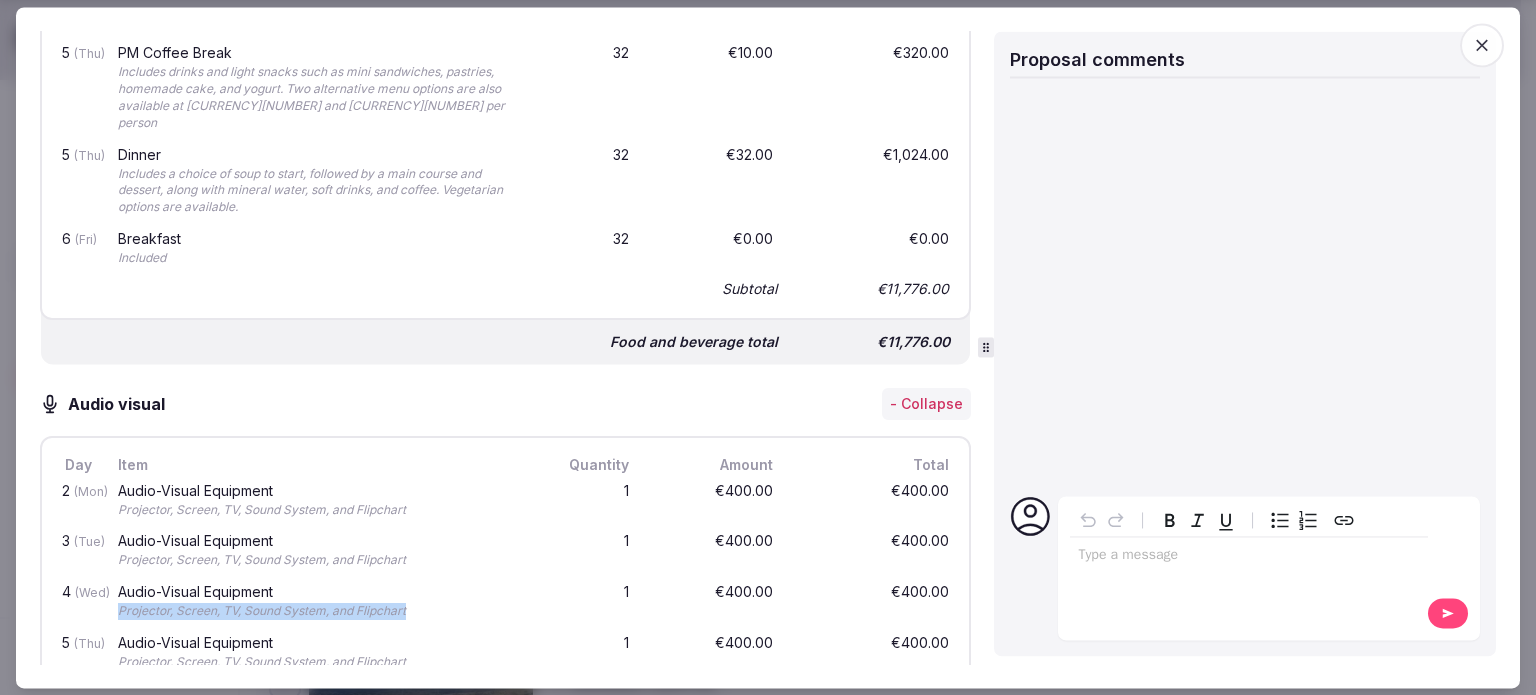 drag, startPoint x: 408, startPoint y: 458, endPoint x: 120, endPoint y: 473, distance: 288.39035 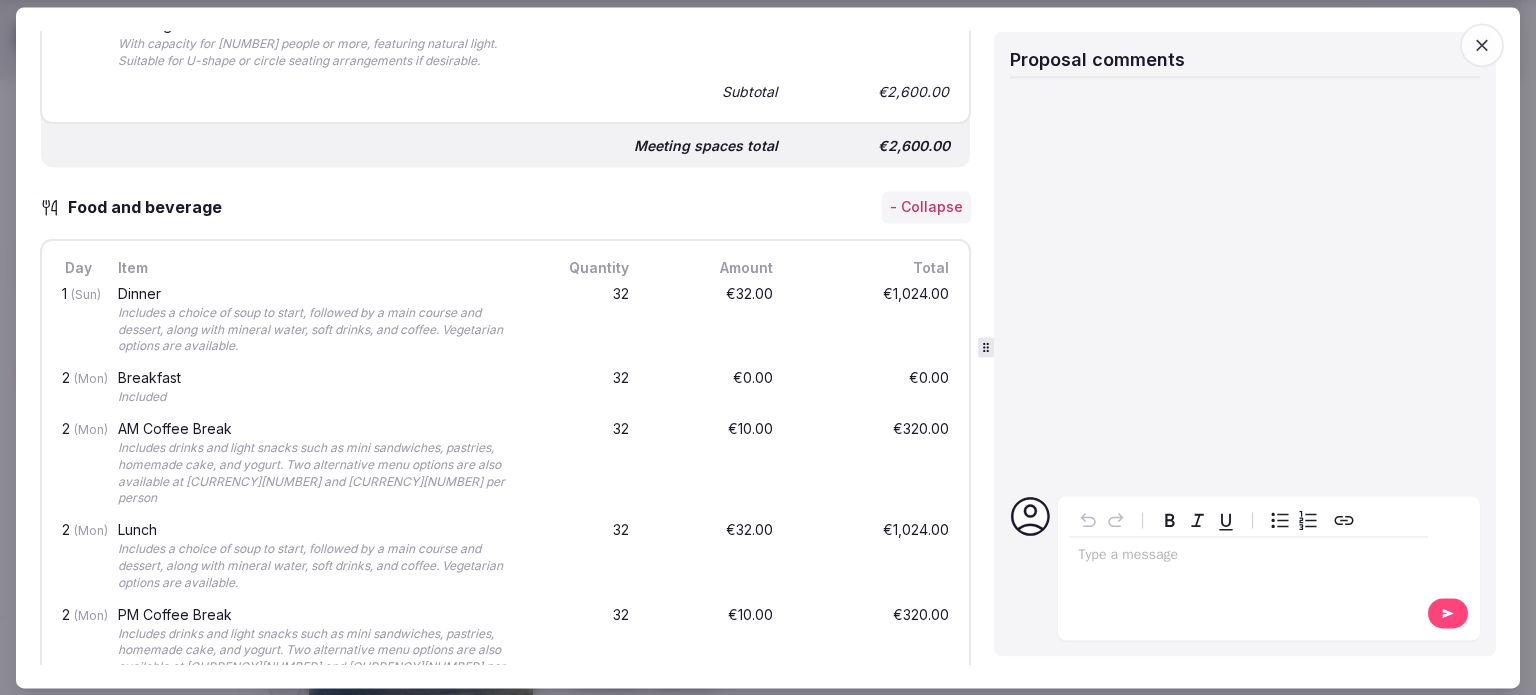 scroll, scrollTop: 3048, scrollLeft: 0, axis: vertical 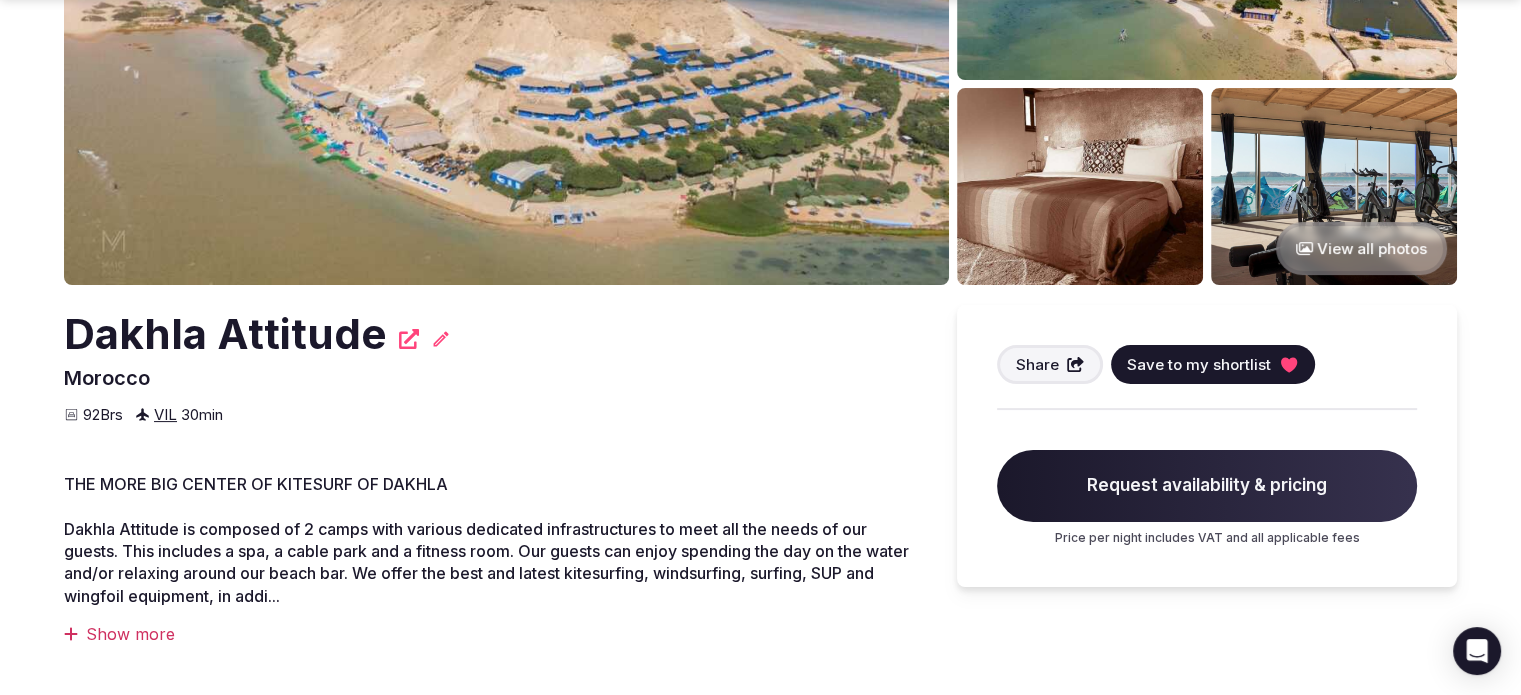 click at bounding box center (506, 42) 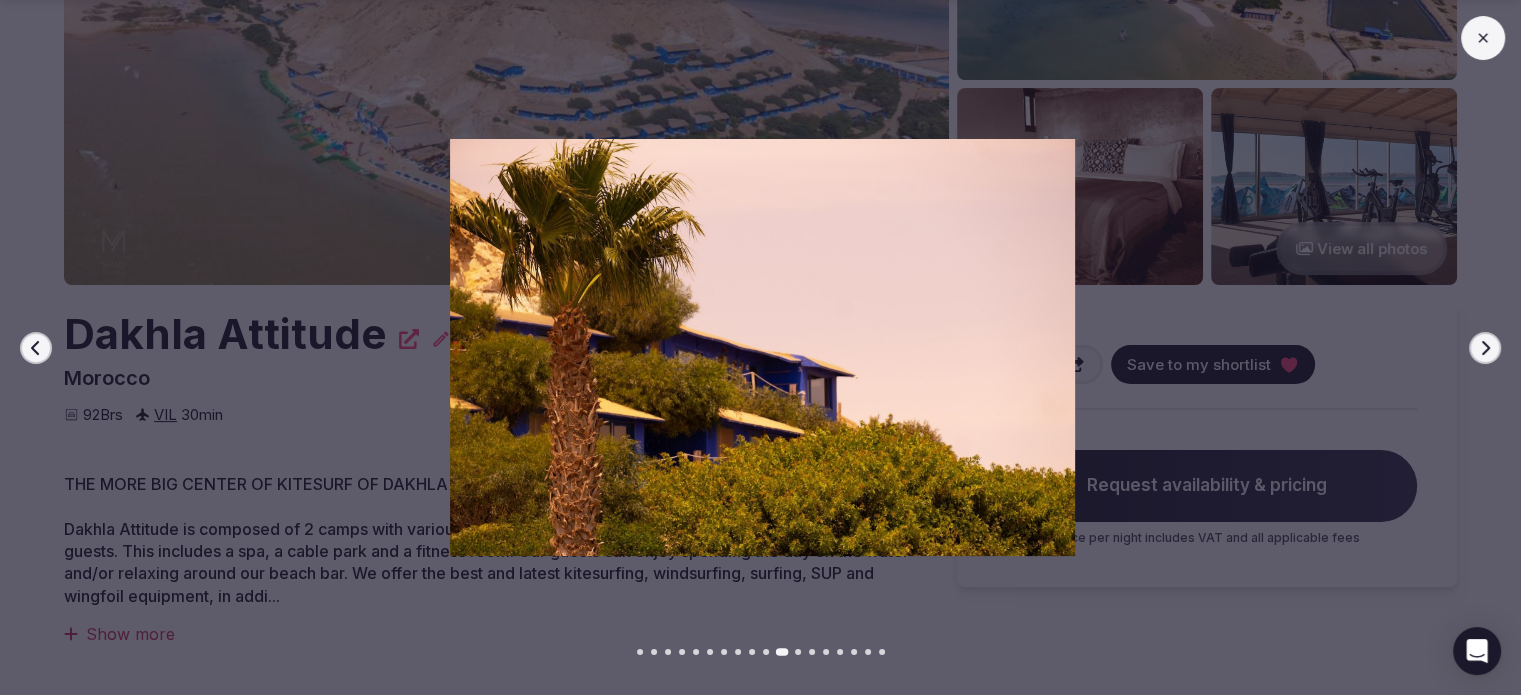 click at bounding box center (762, 347) 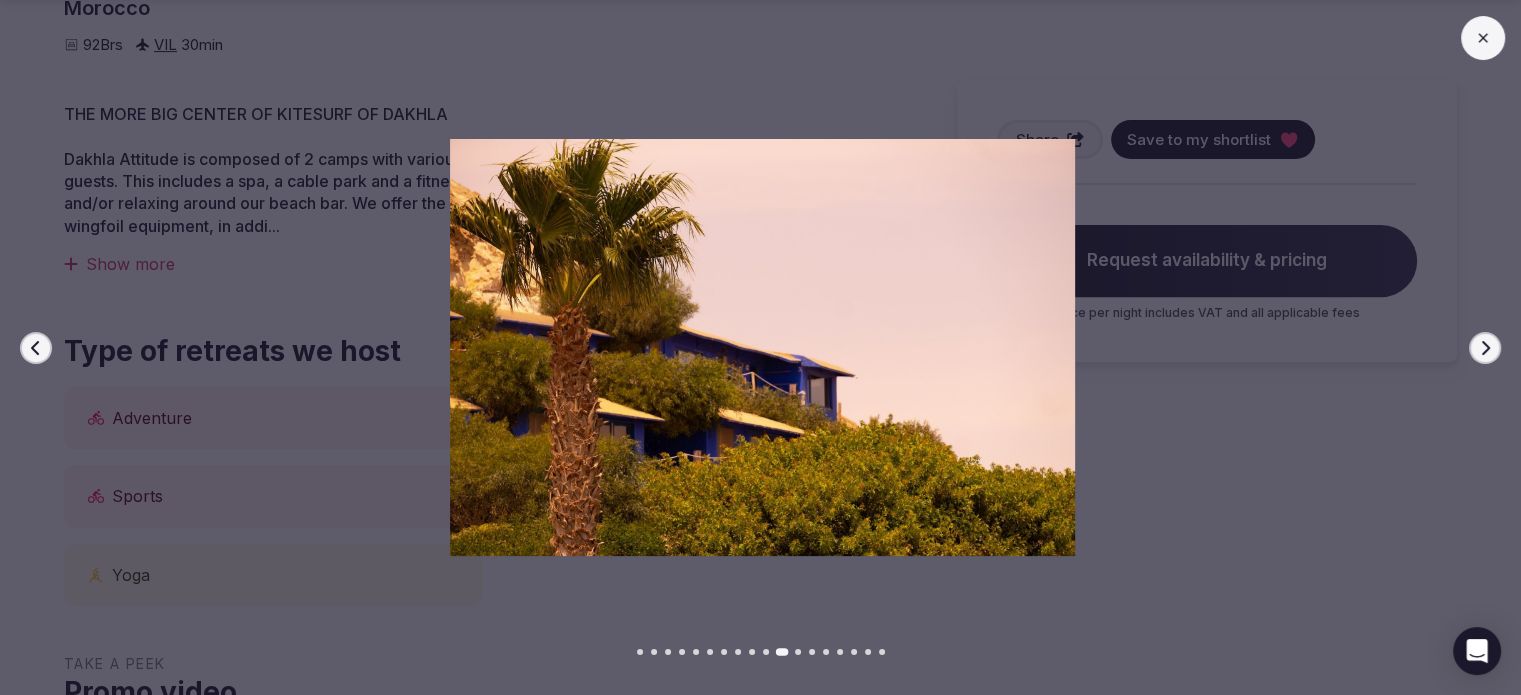 scroll, scrollTop: 900, scrollLeft: 0, axis: vertical 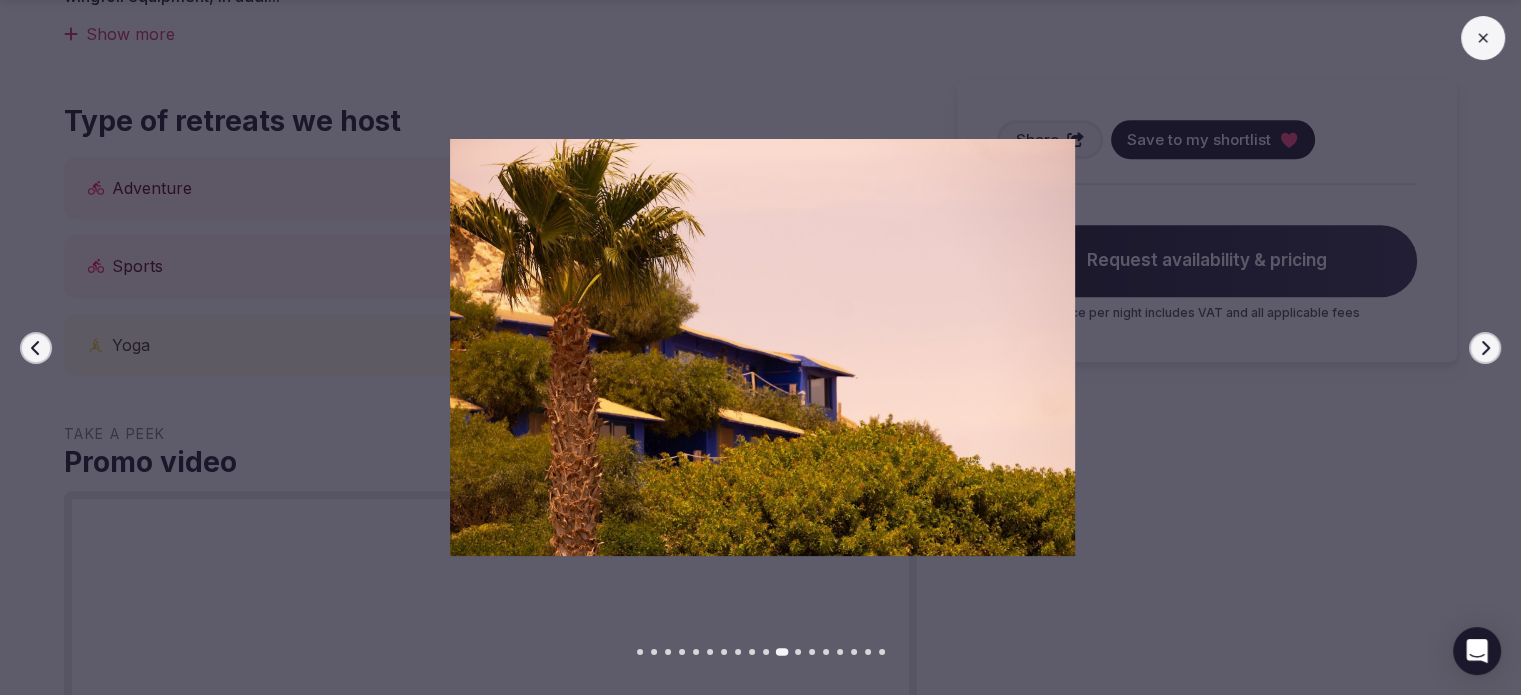 click at bounding box center [762, 347] 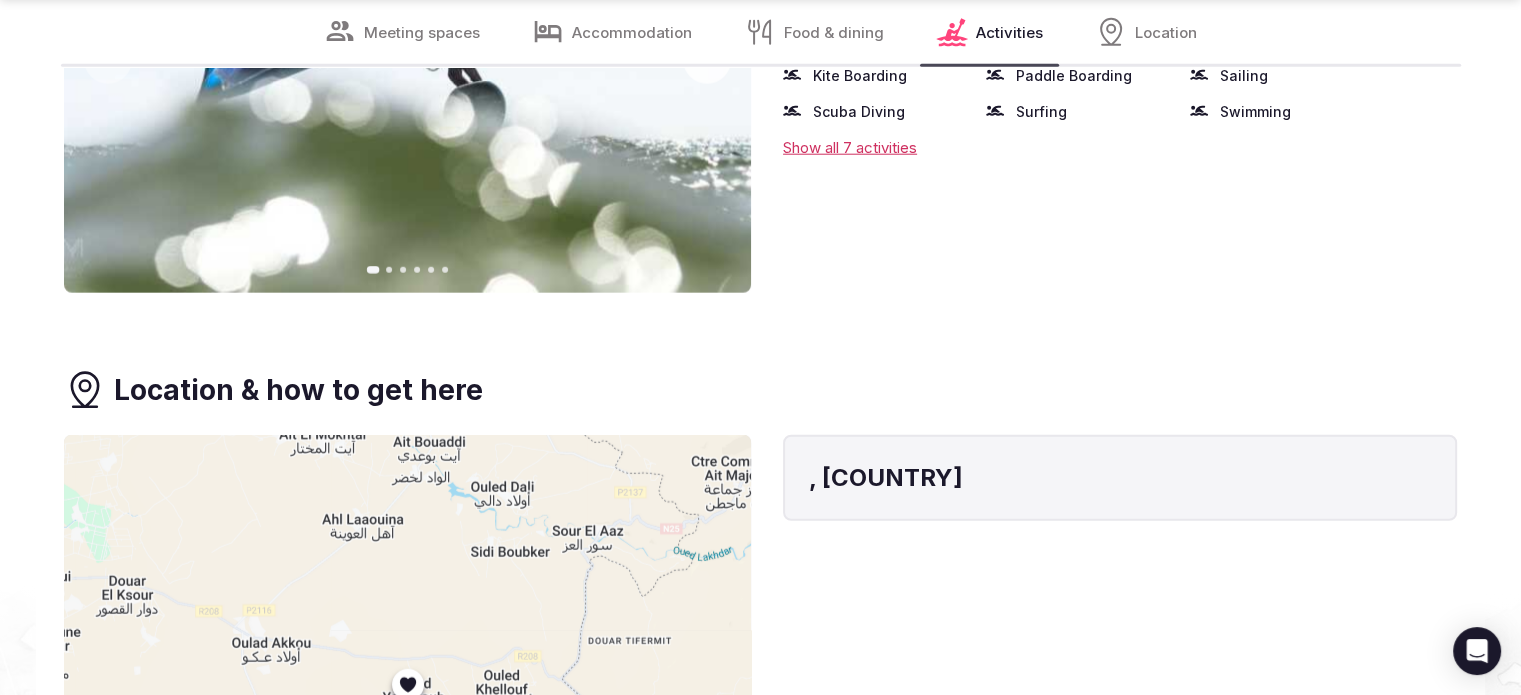 scroll, scrollTop: 5100, scrollLeft: 0, axis: vertical 